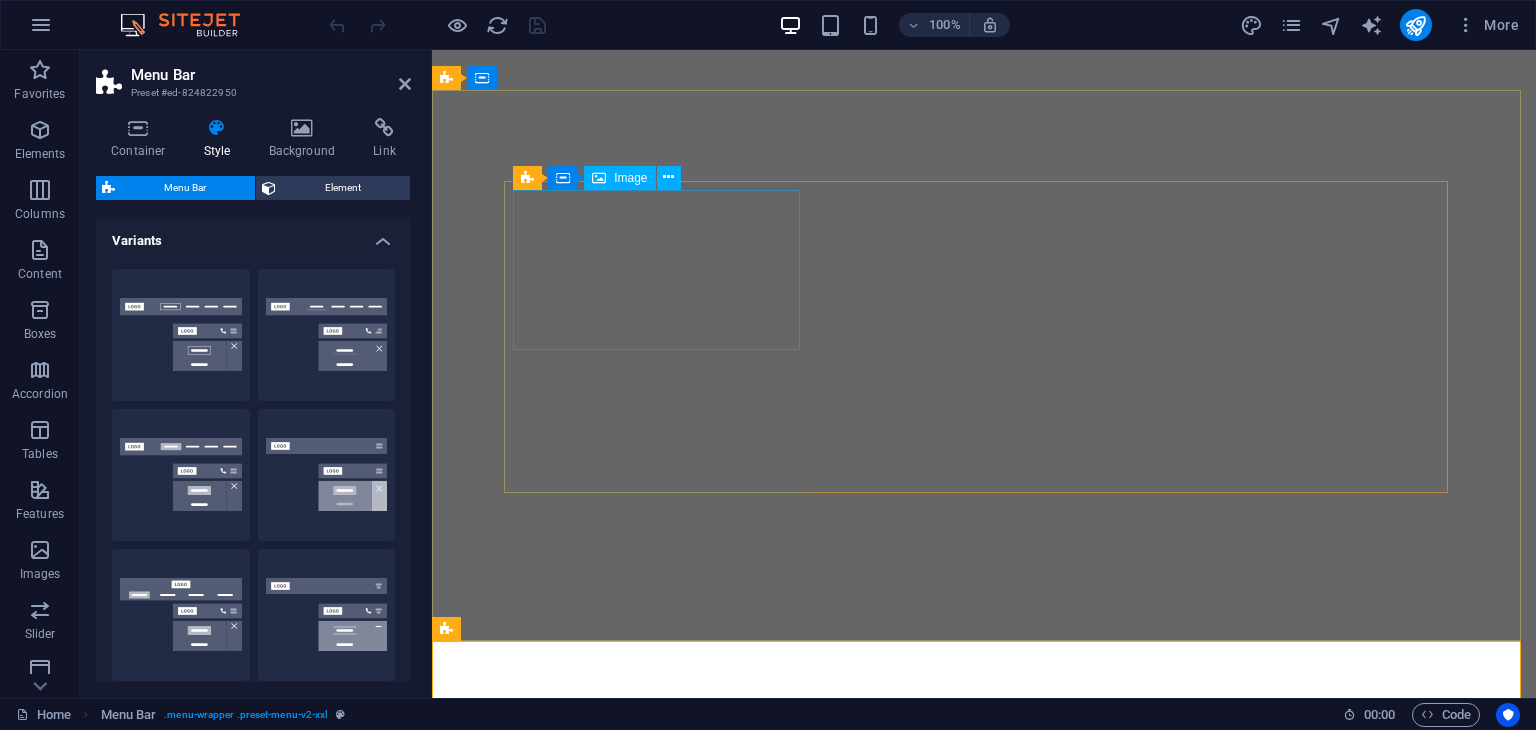 select on "rem" 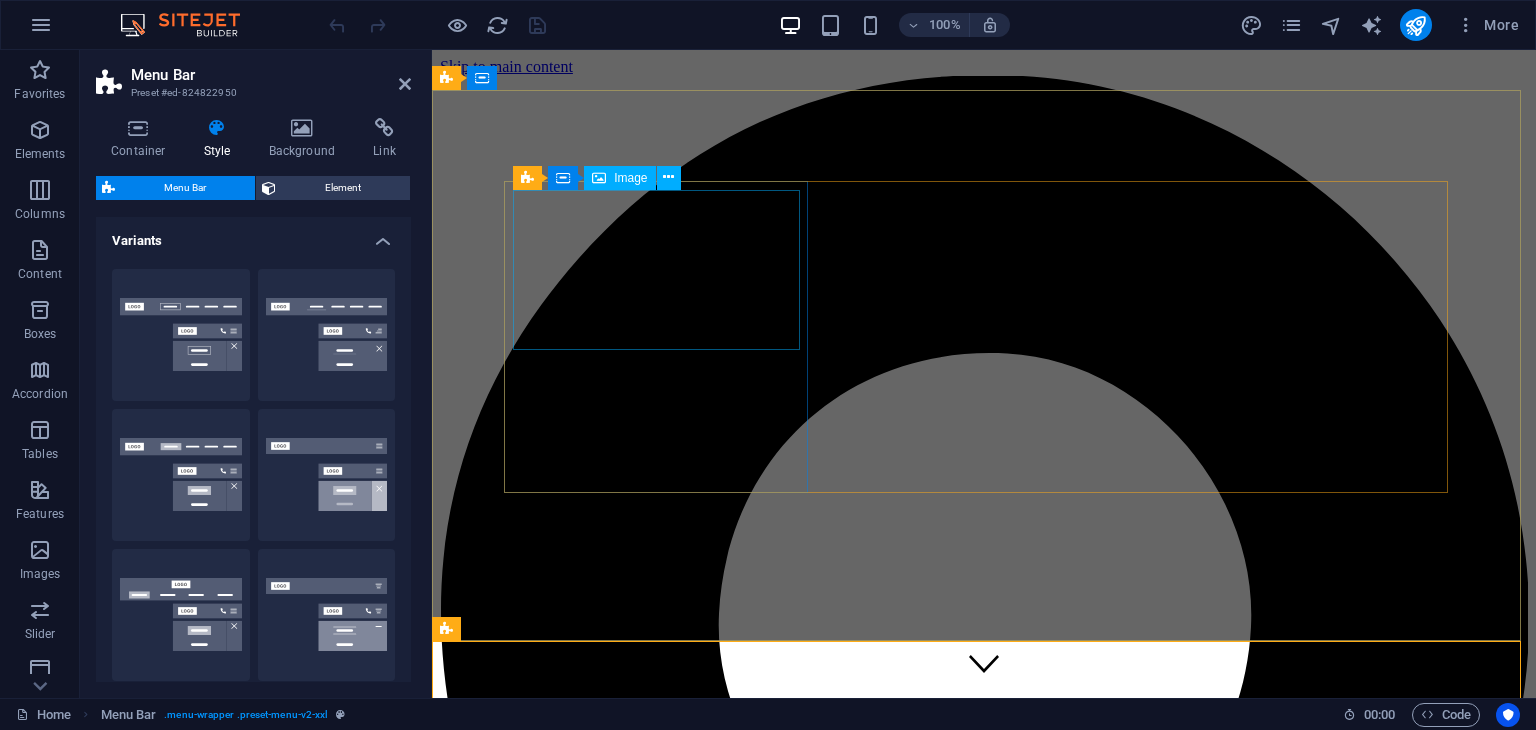 scroll, scrollTop: 0, scrollLeft: 0, axis: both 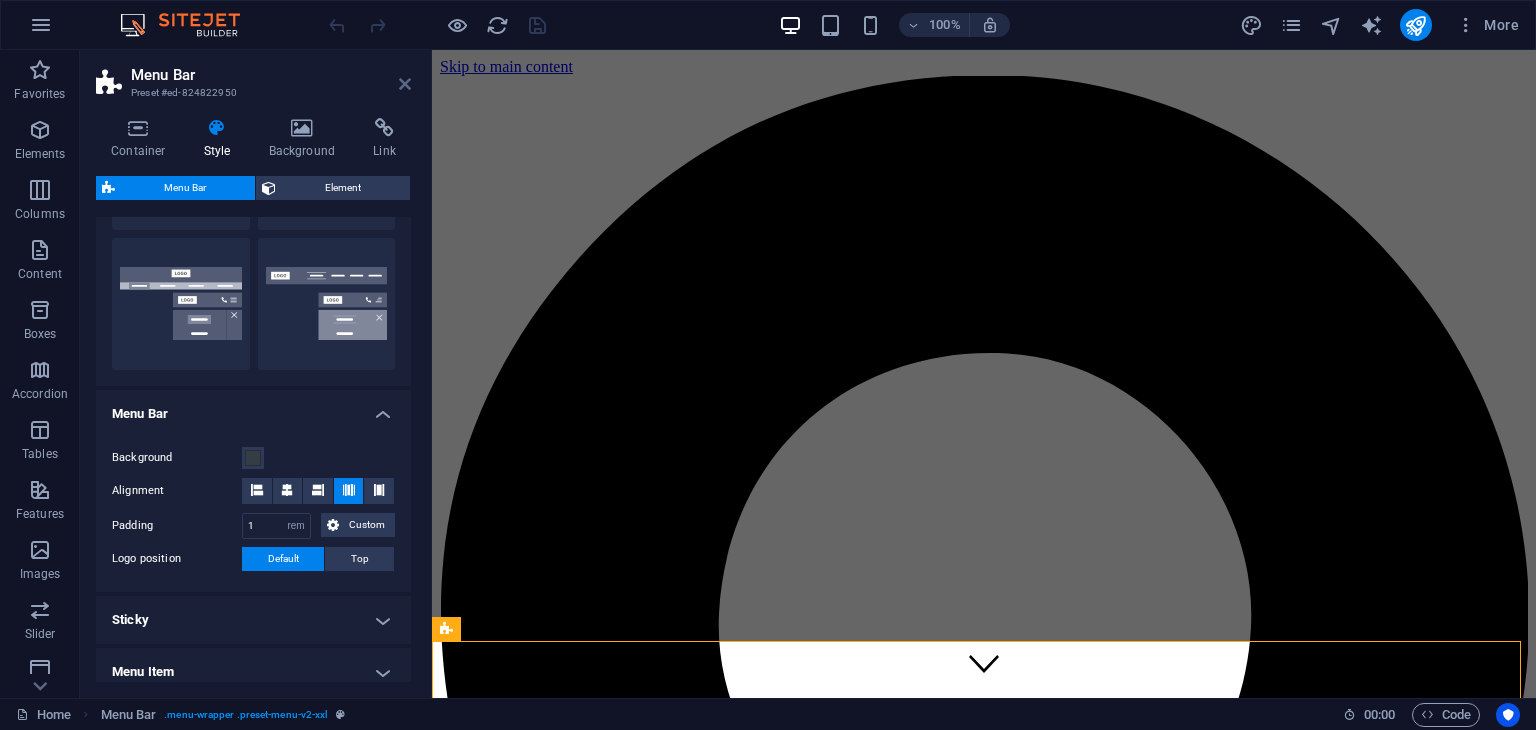 click at bounding box center (405, 84) 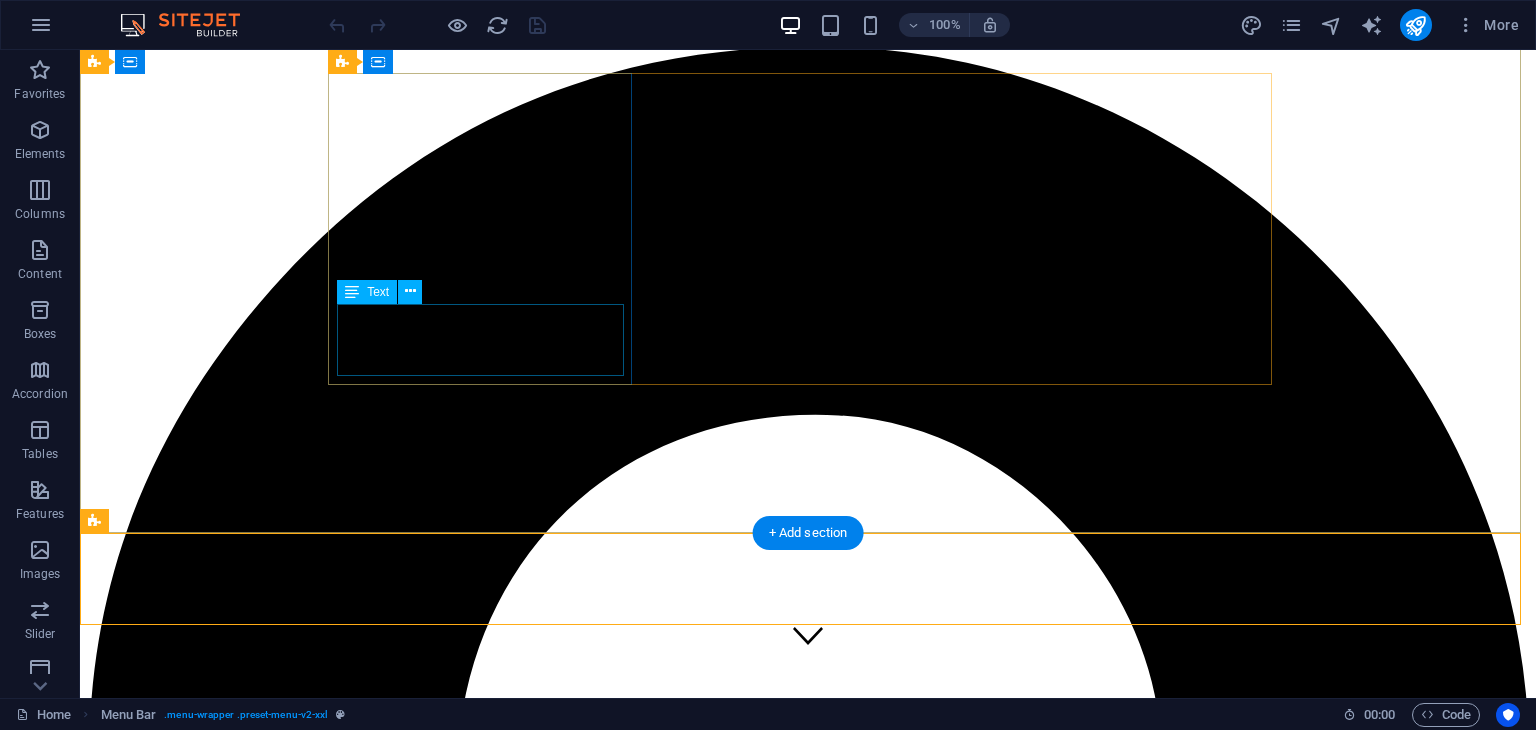 scroll, scrollTop: 0, scrollLeft: 0, axis: both 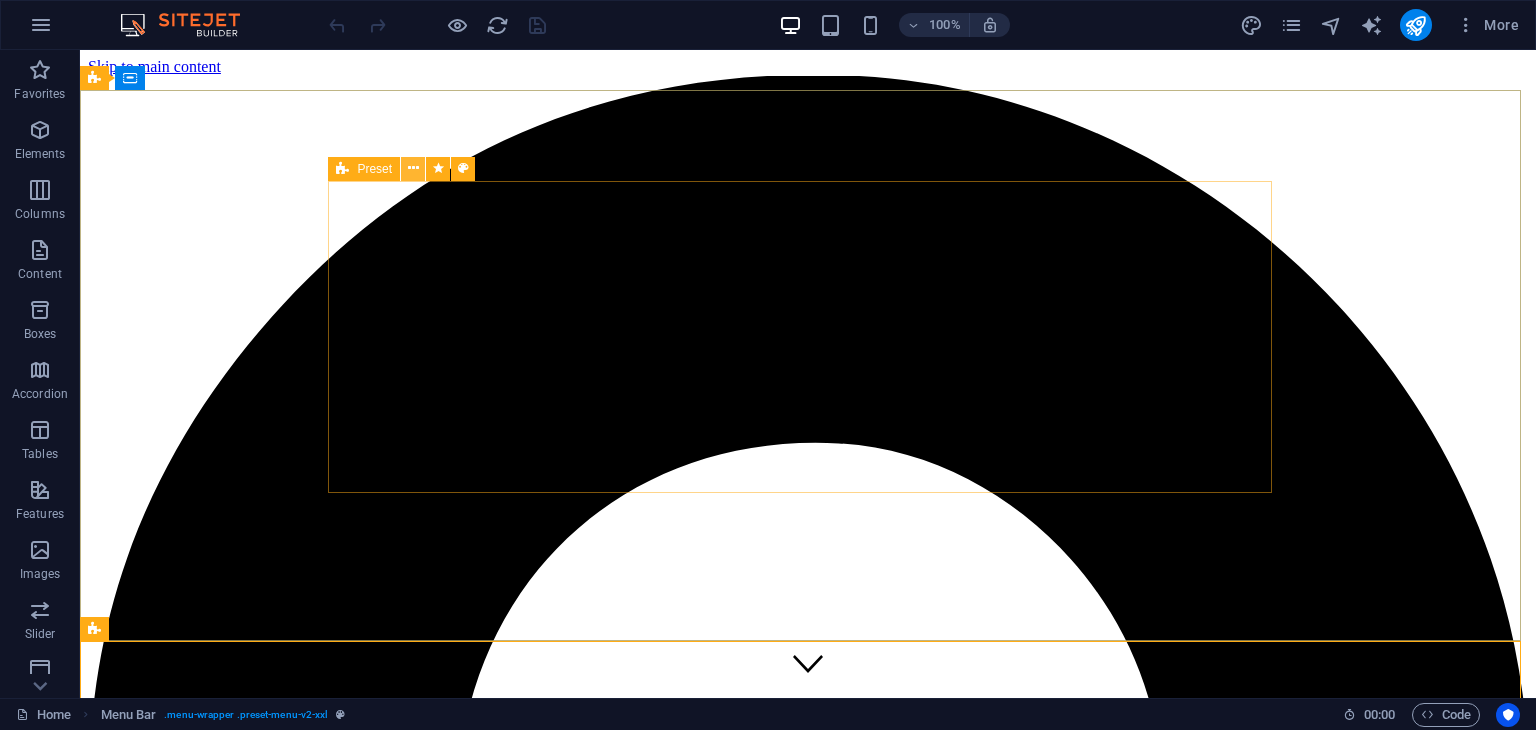 click at bounding box center (413, 168) 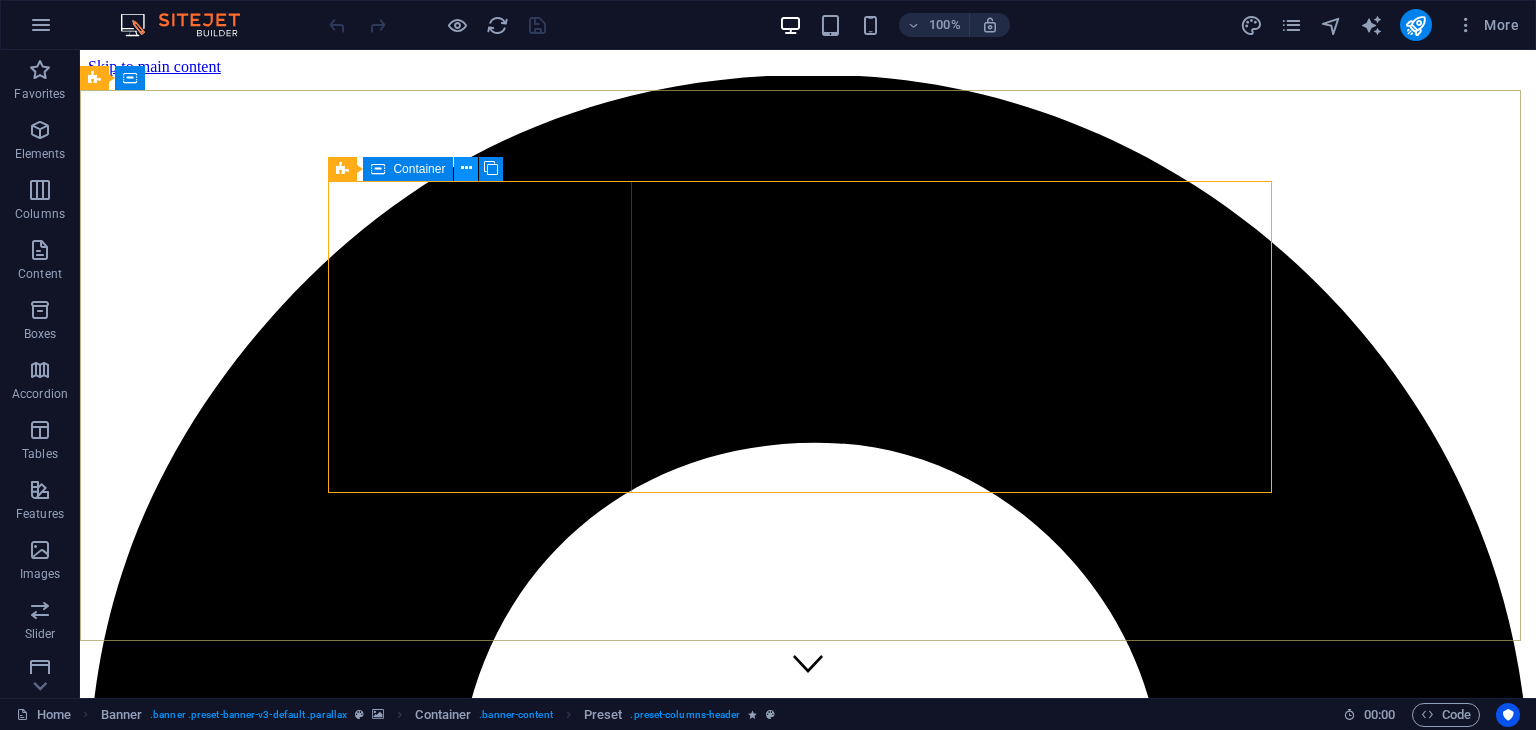 click at bounding box center (466, 168) 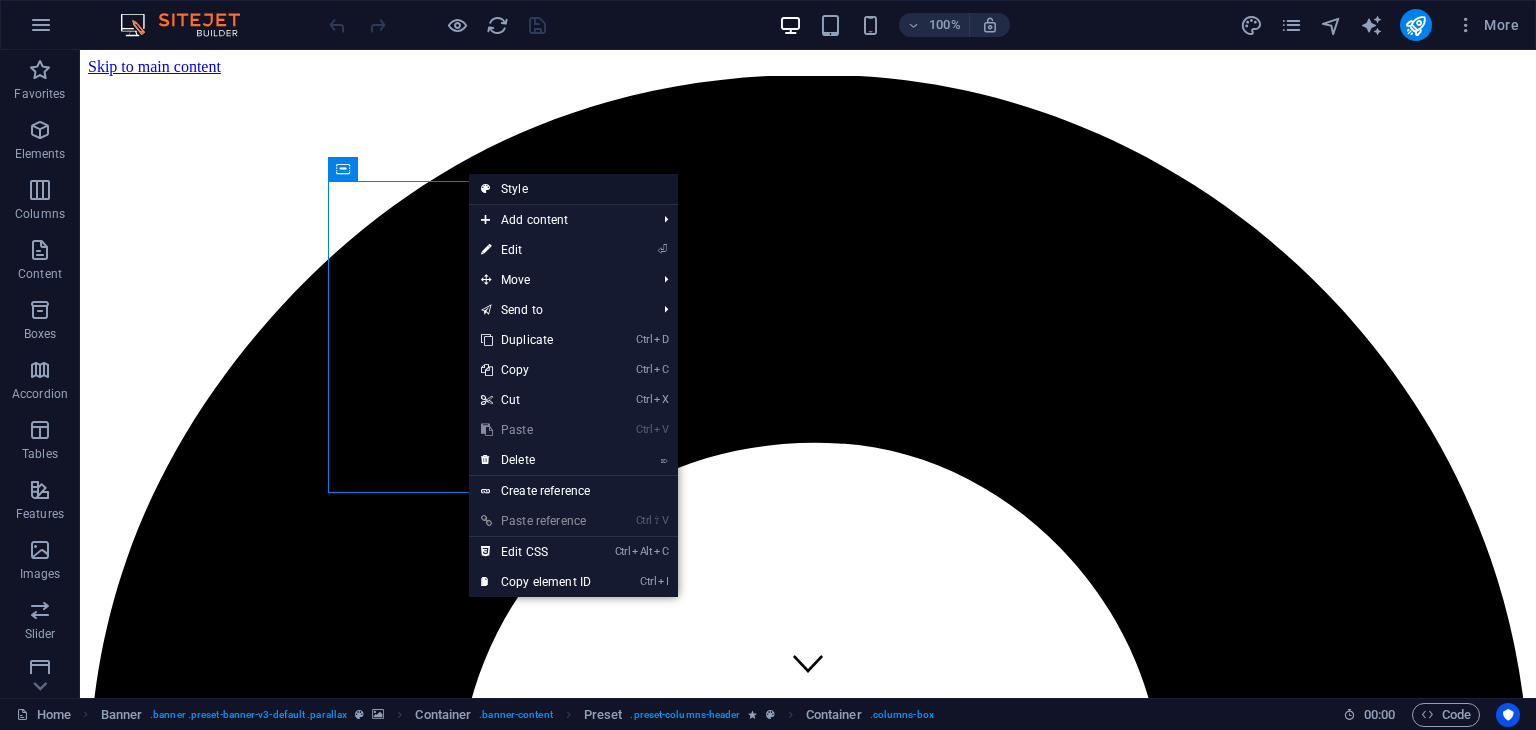 click on "Style" at bounding box center [573, 189] 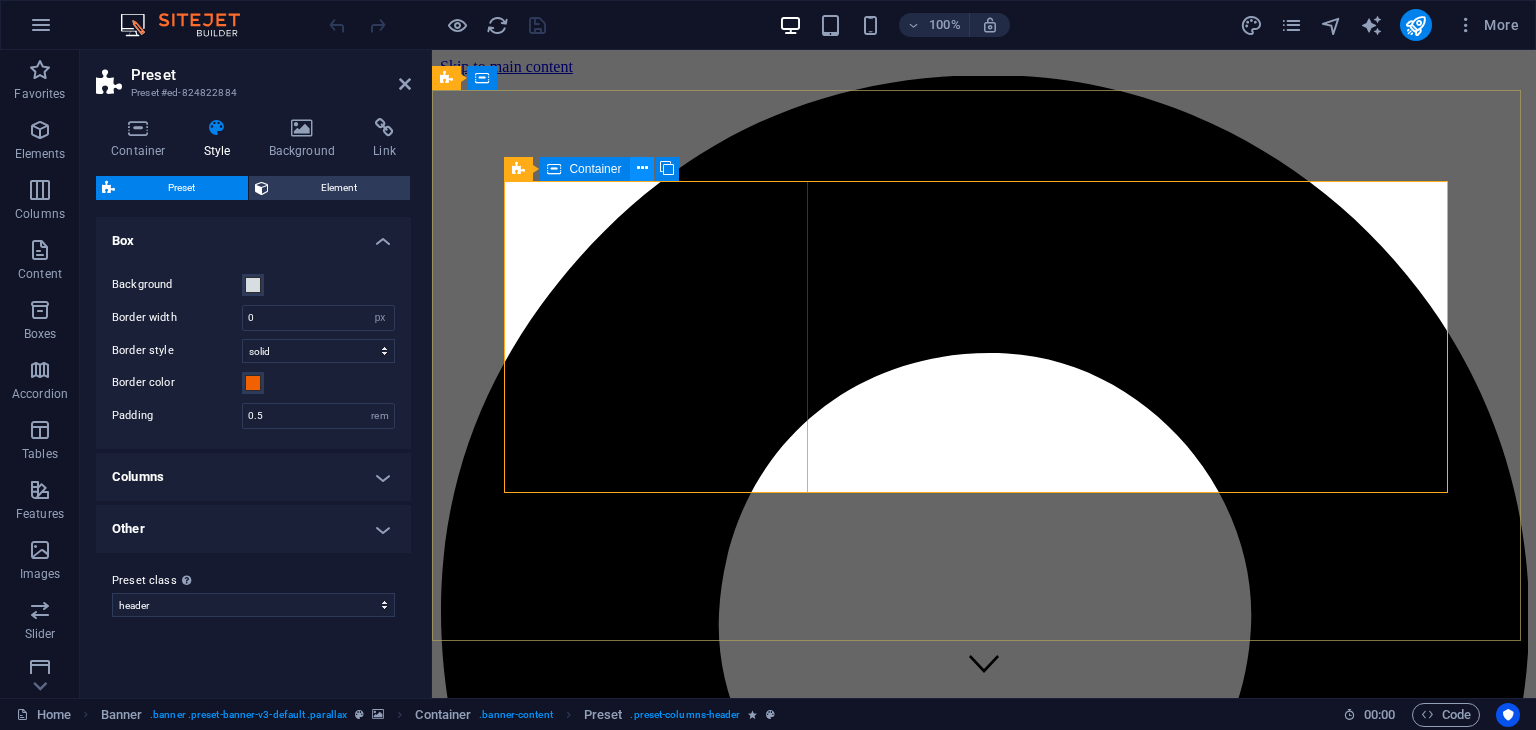 click at bounding box center (642, 168) 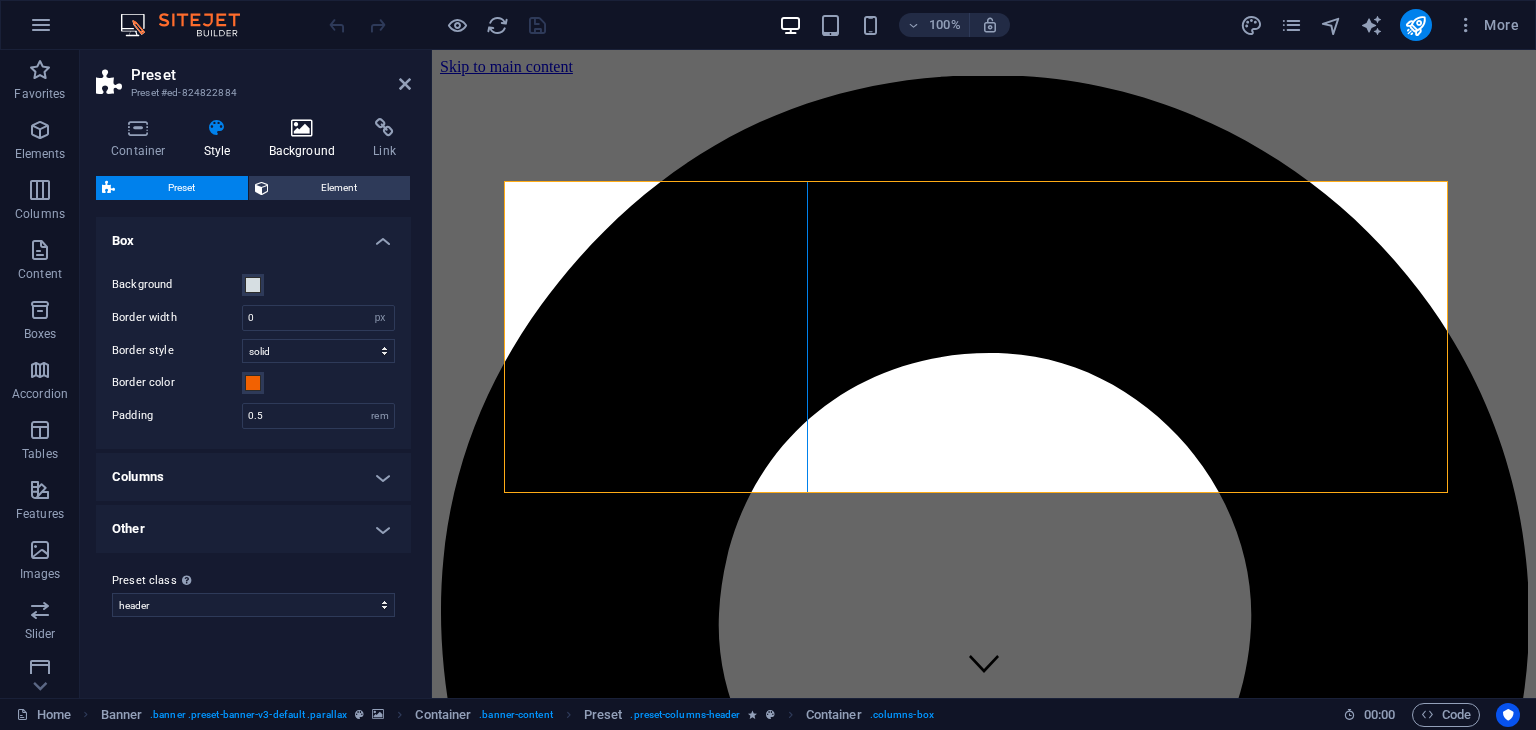 click on "Background" at bounding box center (306, 139) 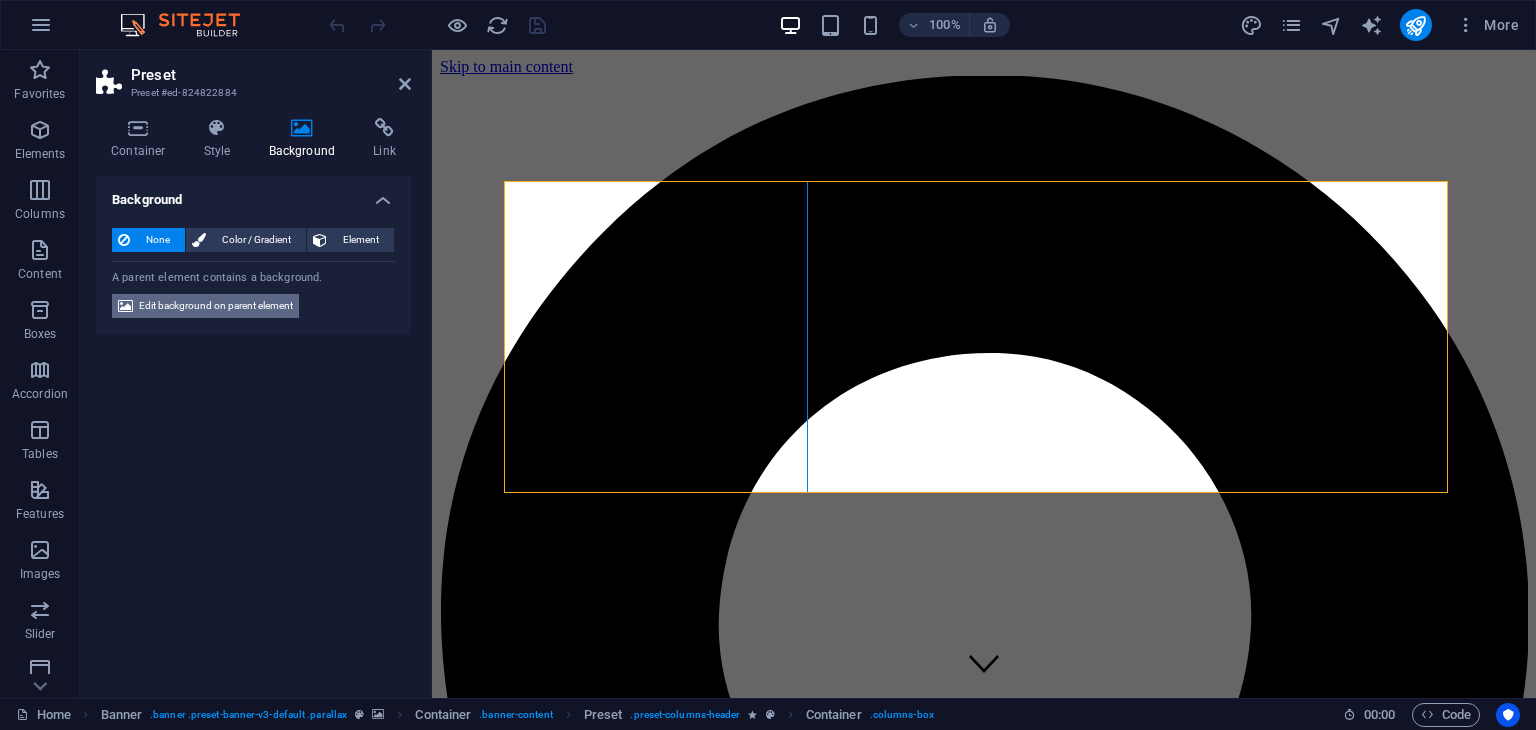 click on "Edit background on parent element" at bounding box center [216, 306] 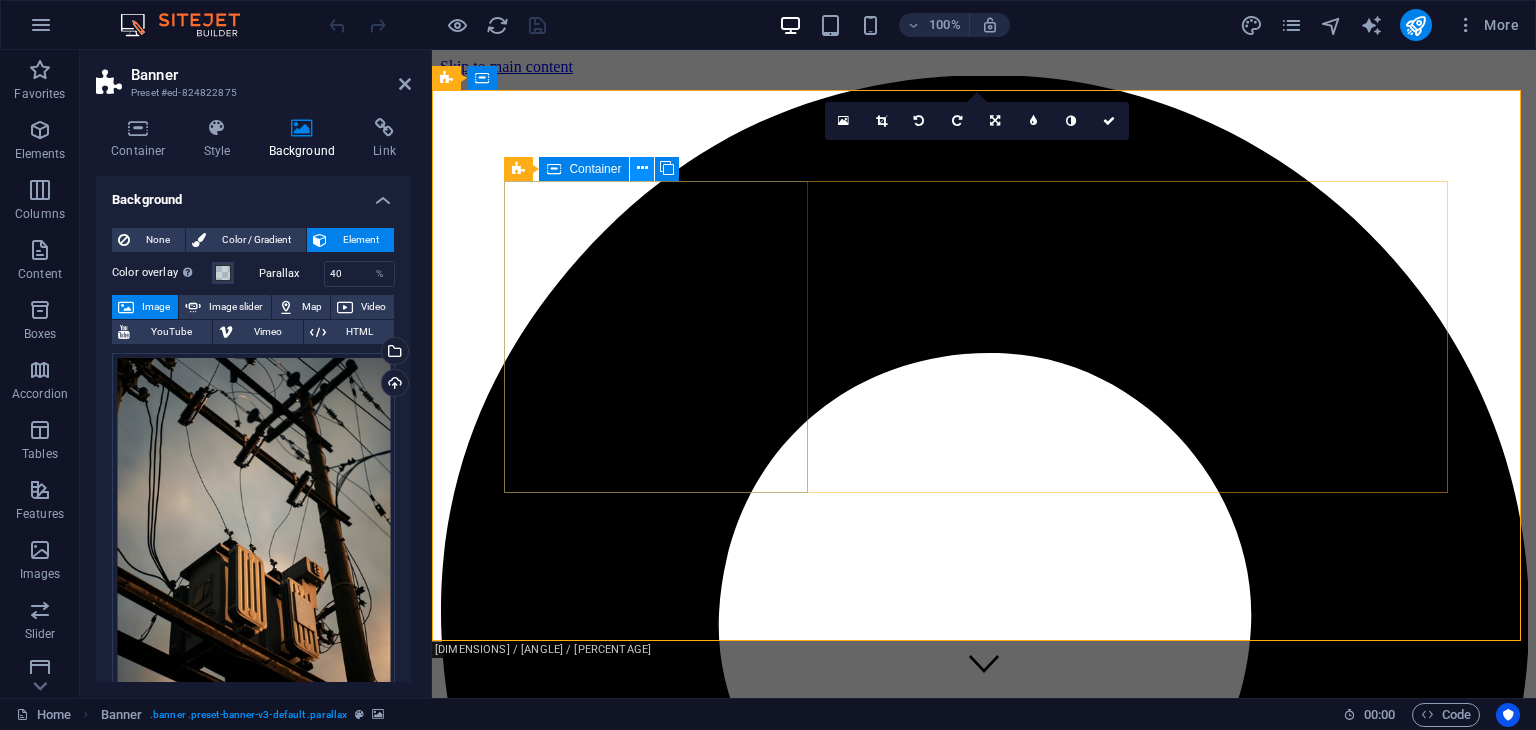 click at bounding box center [642, 168] 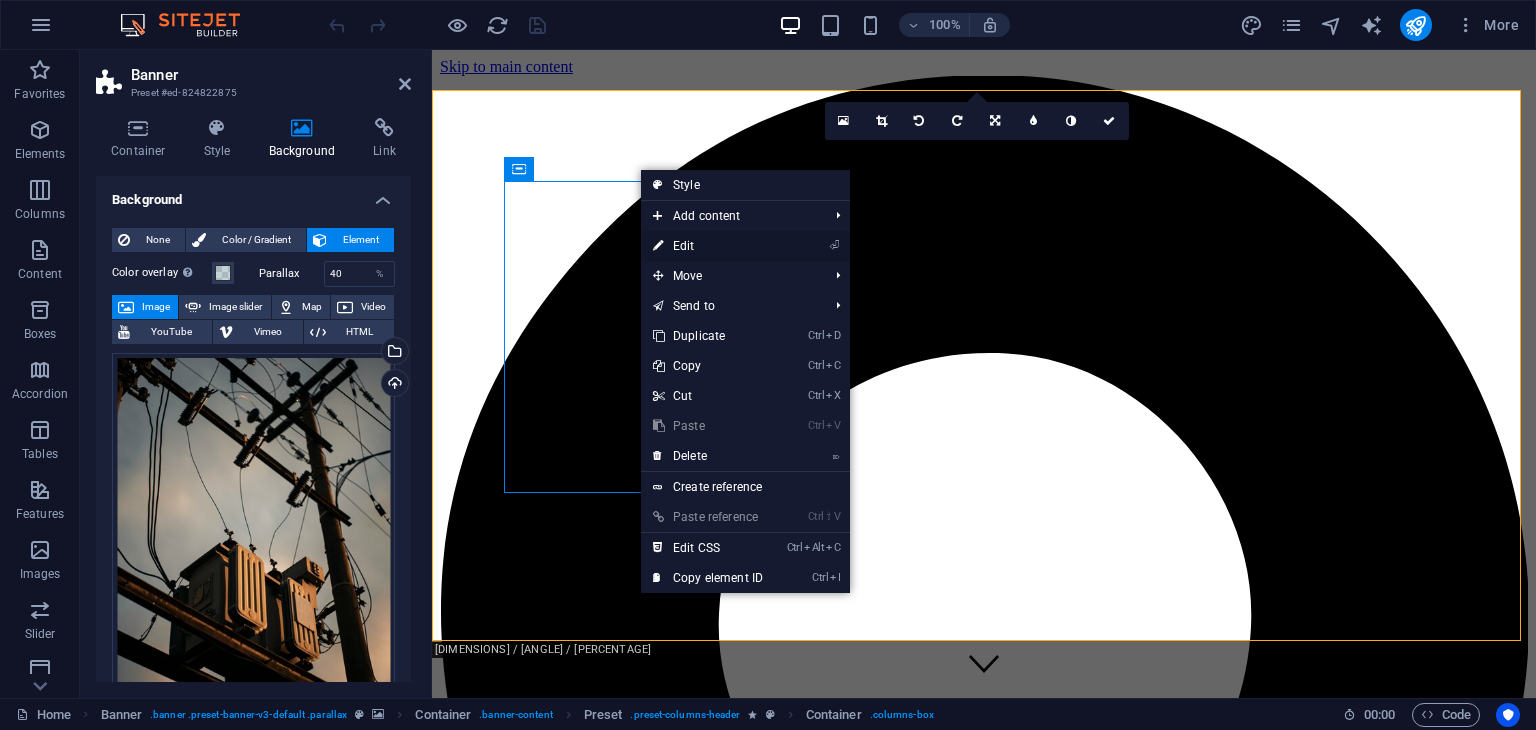 click on "⏎  Edit" at bounding box center [708, 246] 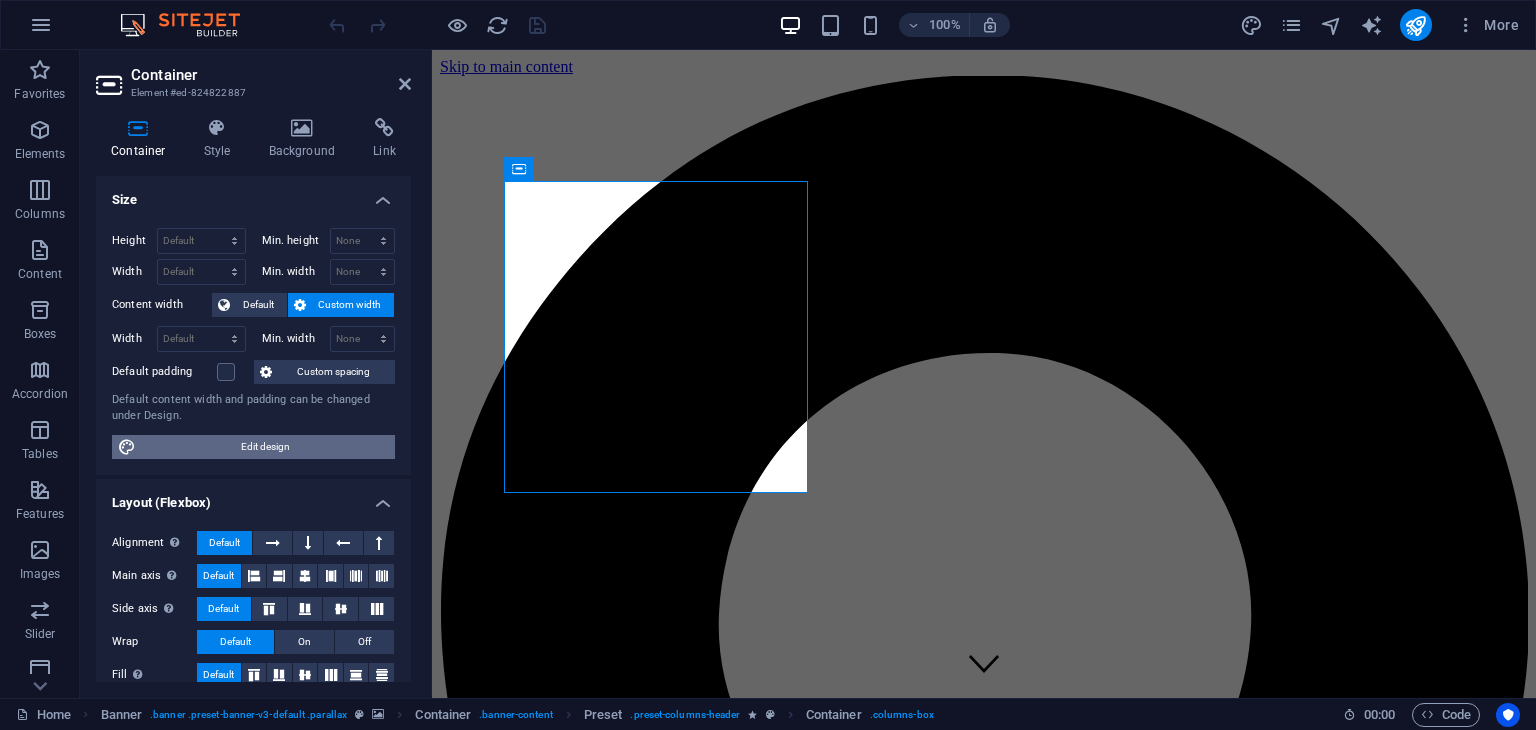 click on "Edit design" at bounding box center (265, 447) 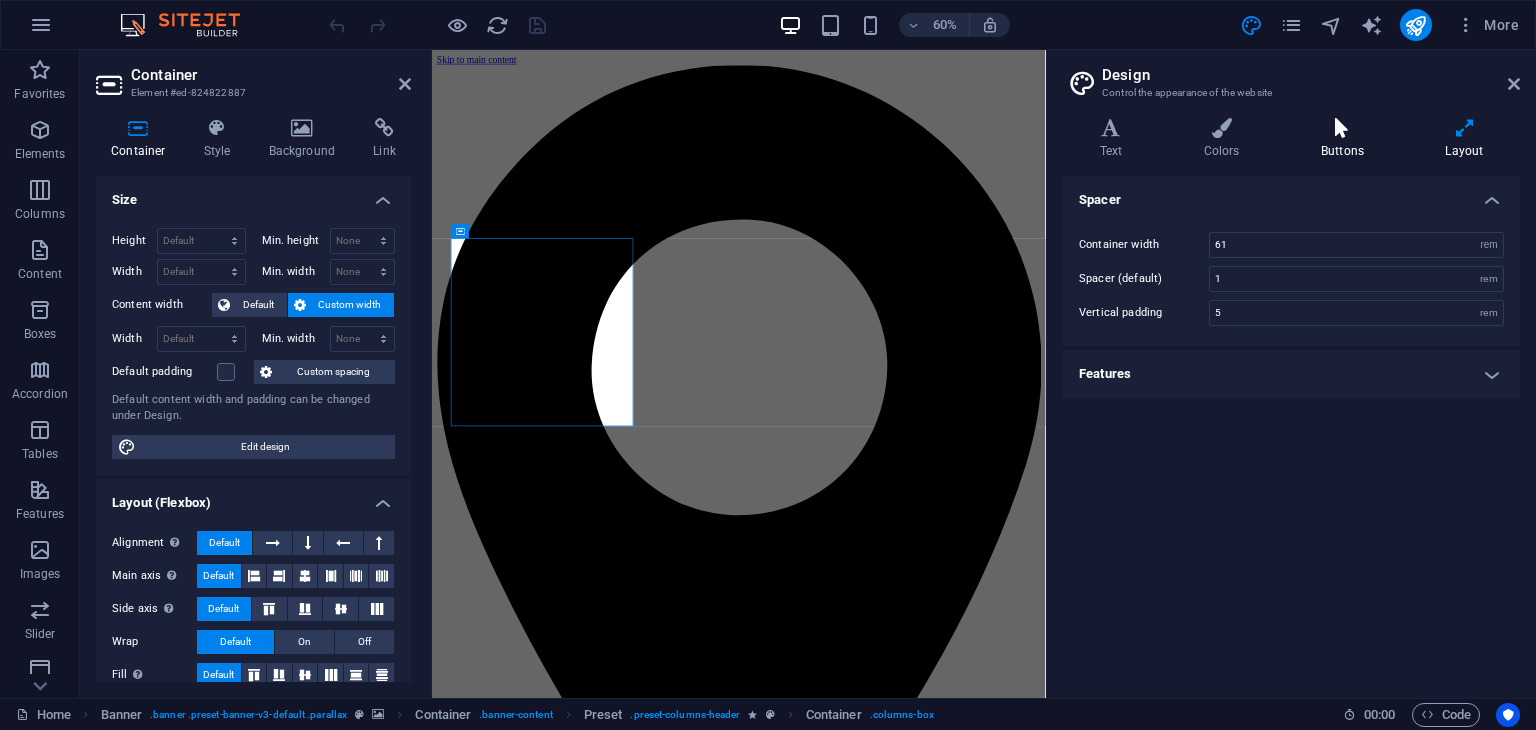 click on "Buttons" at bounding box center (1346, 139) 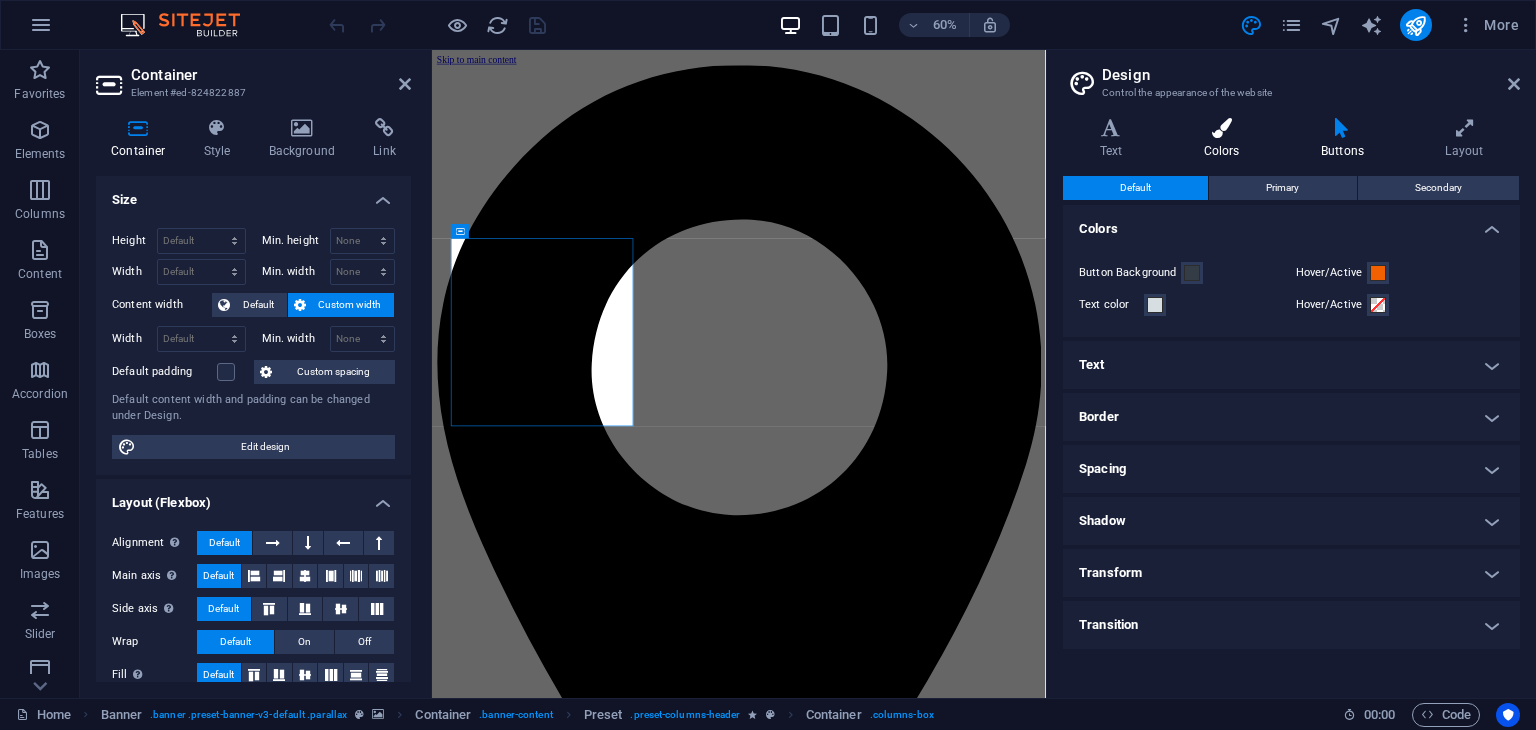 click on "Colors" at bounding box center (1225, 139) 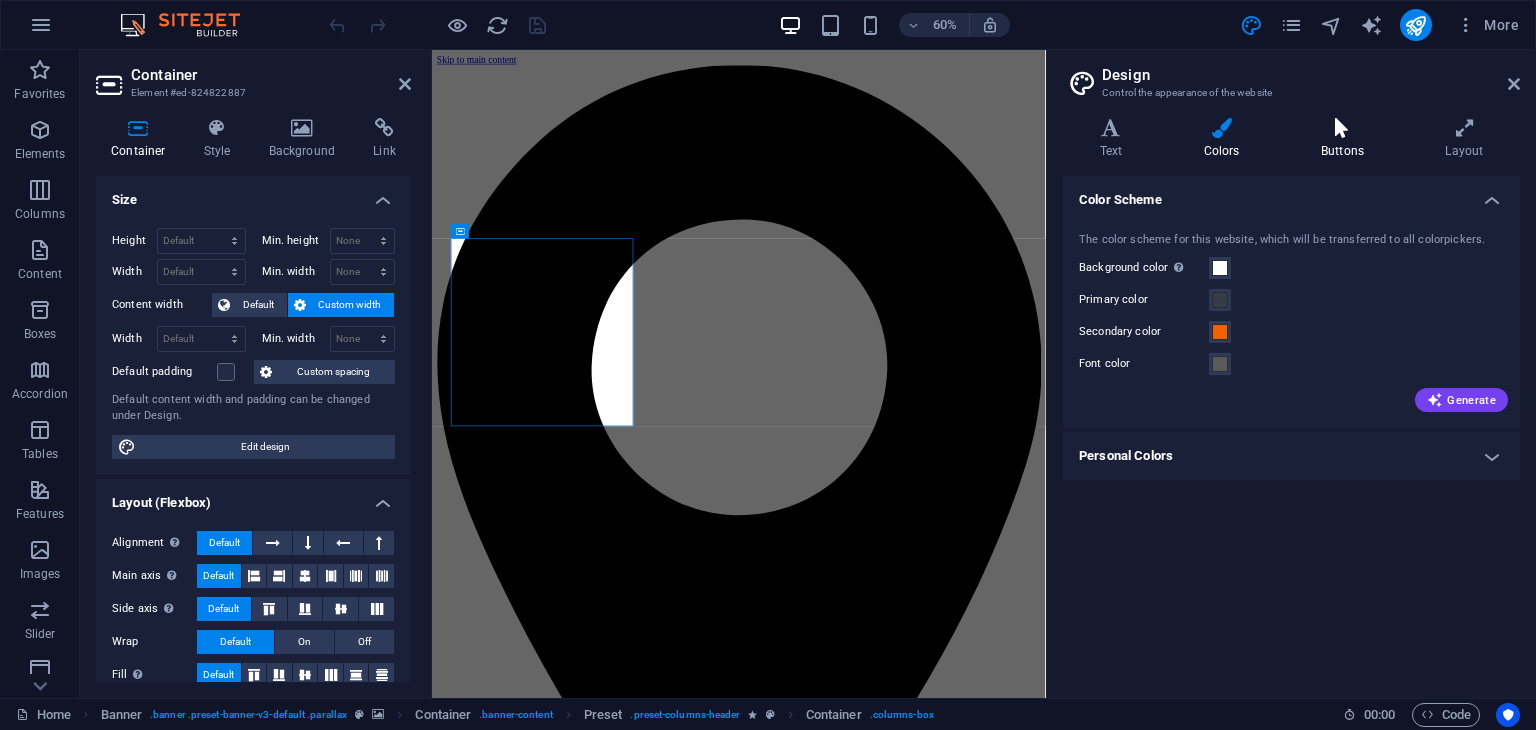 click at bounding box center [1342, 128] 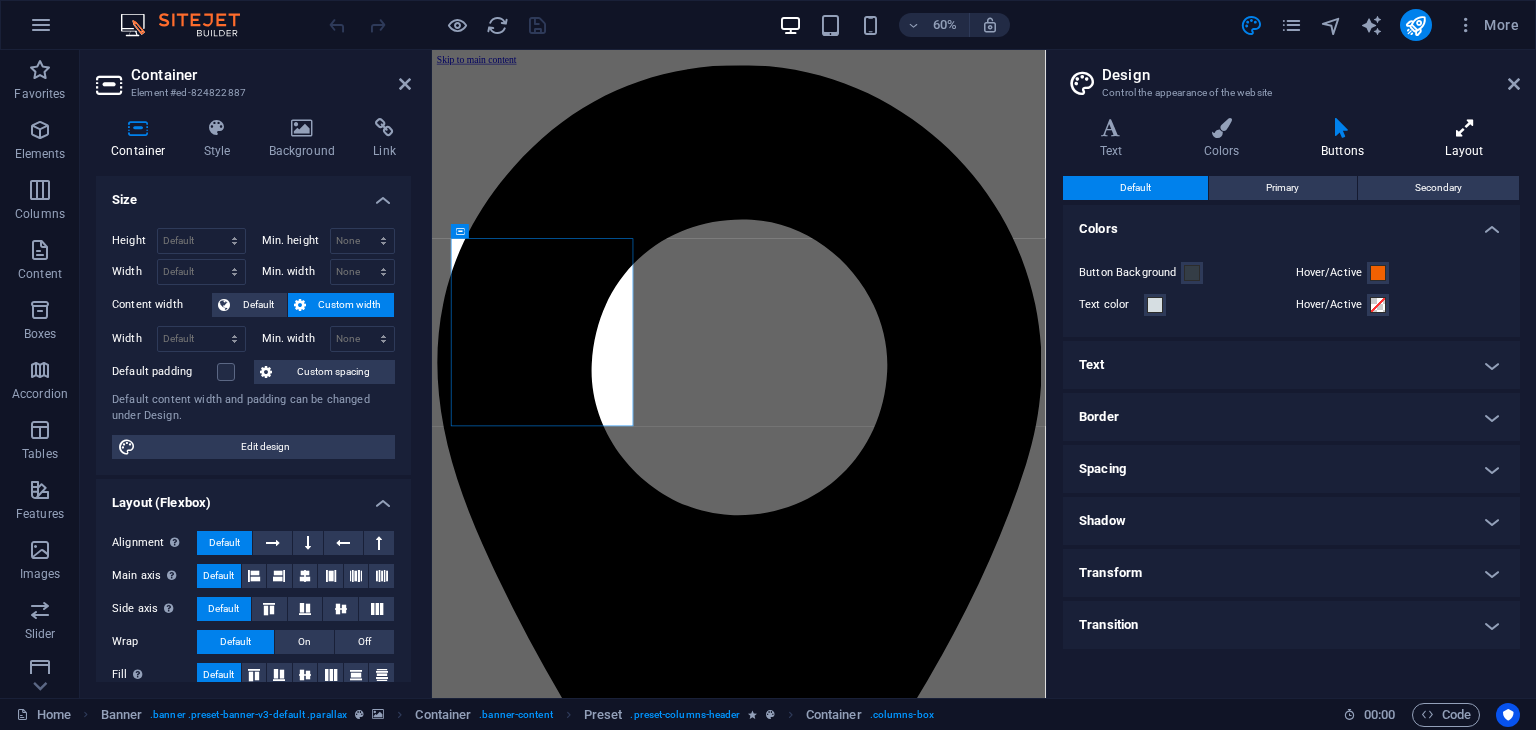 click at bounding box center (1464, 128) 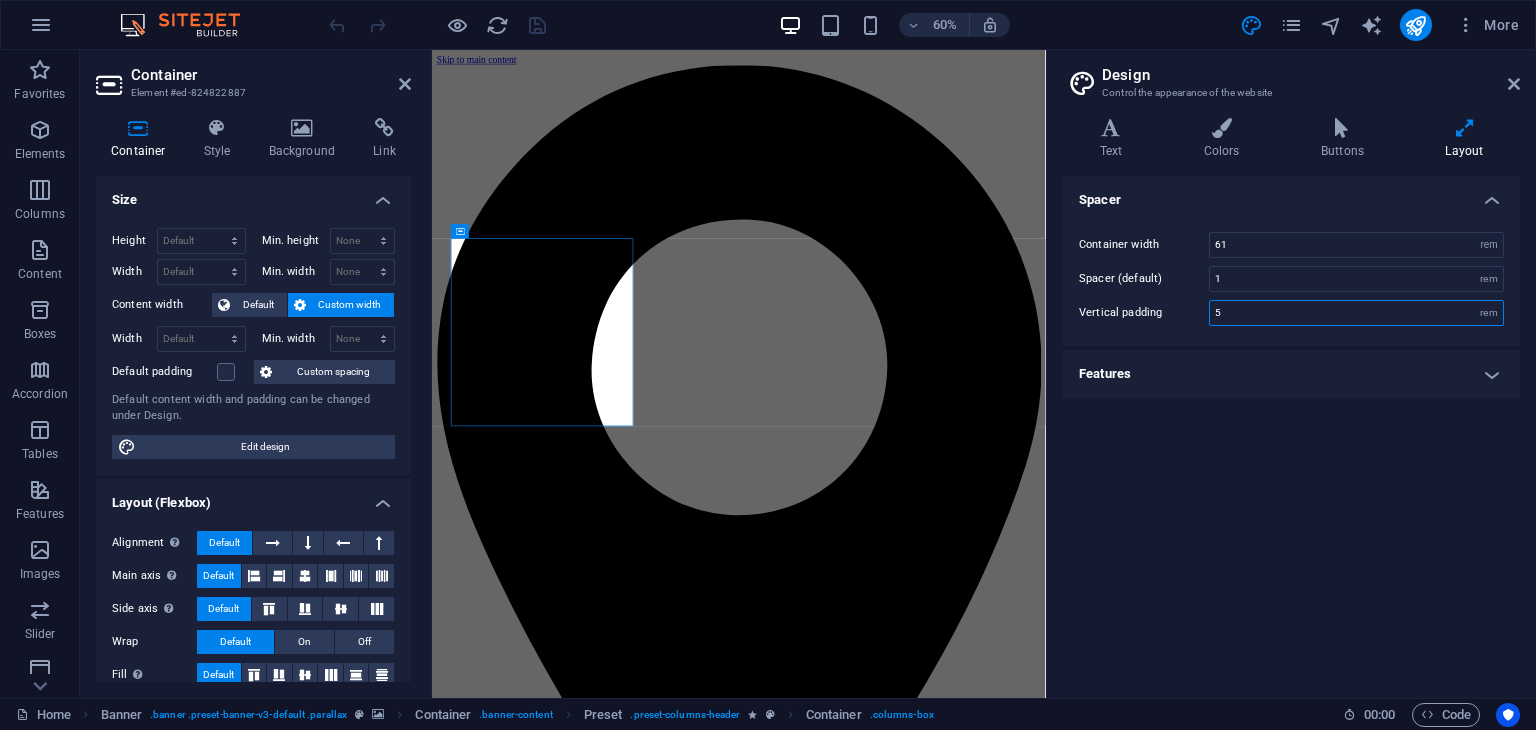click on "5" at bounding box center [1356, 313] 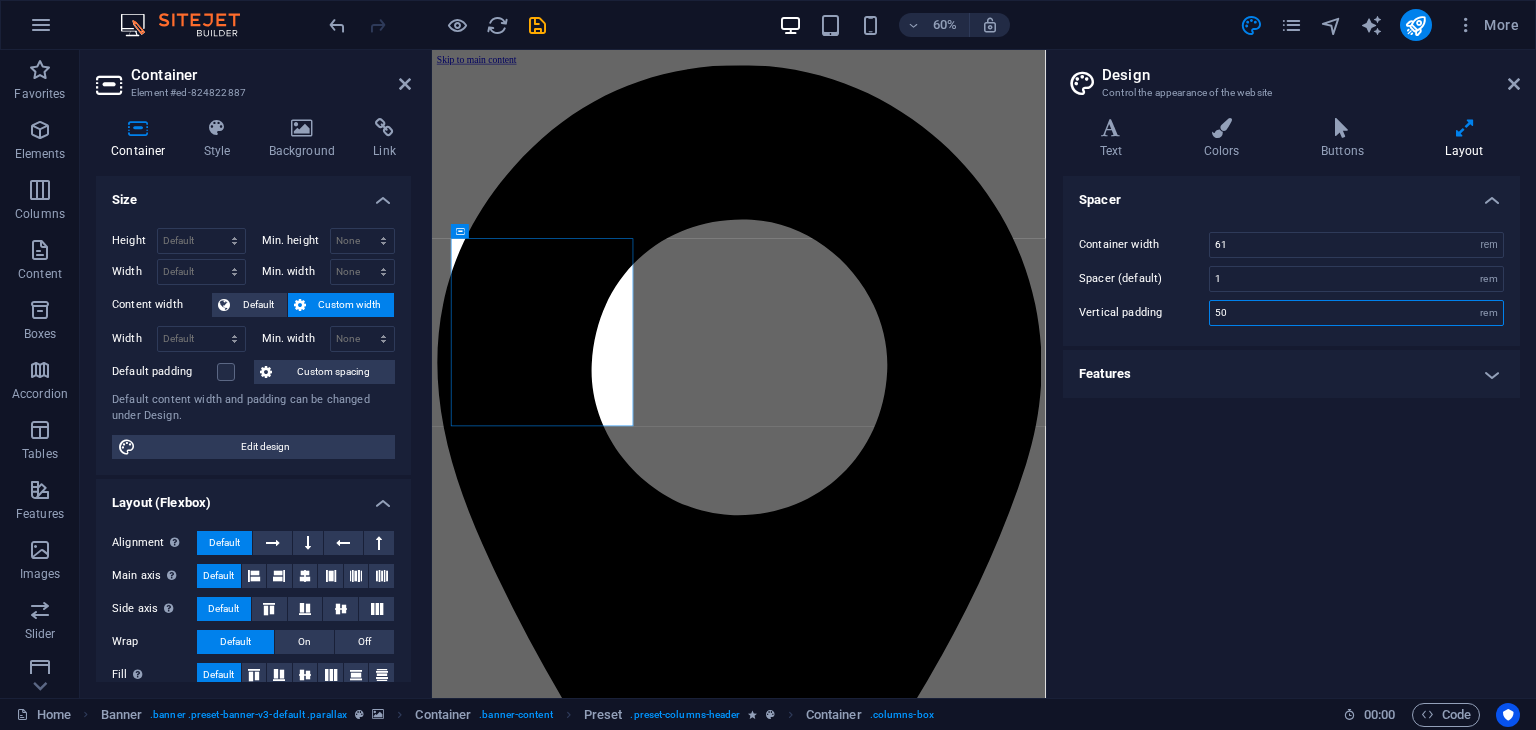 type on "5" 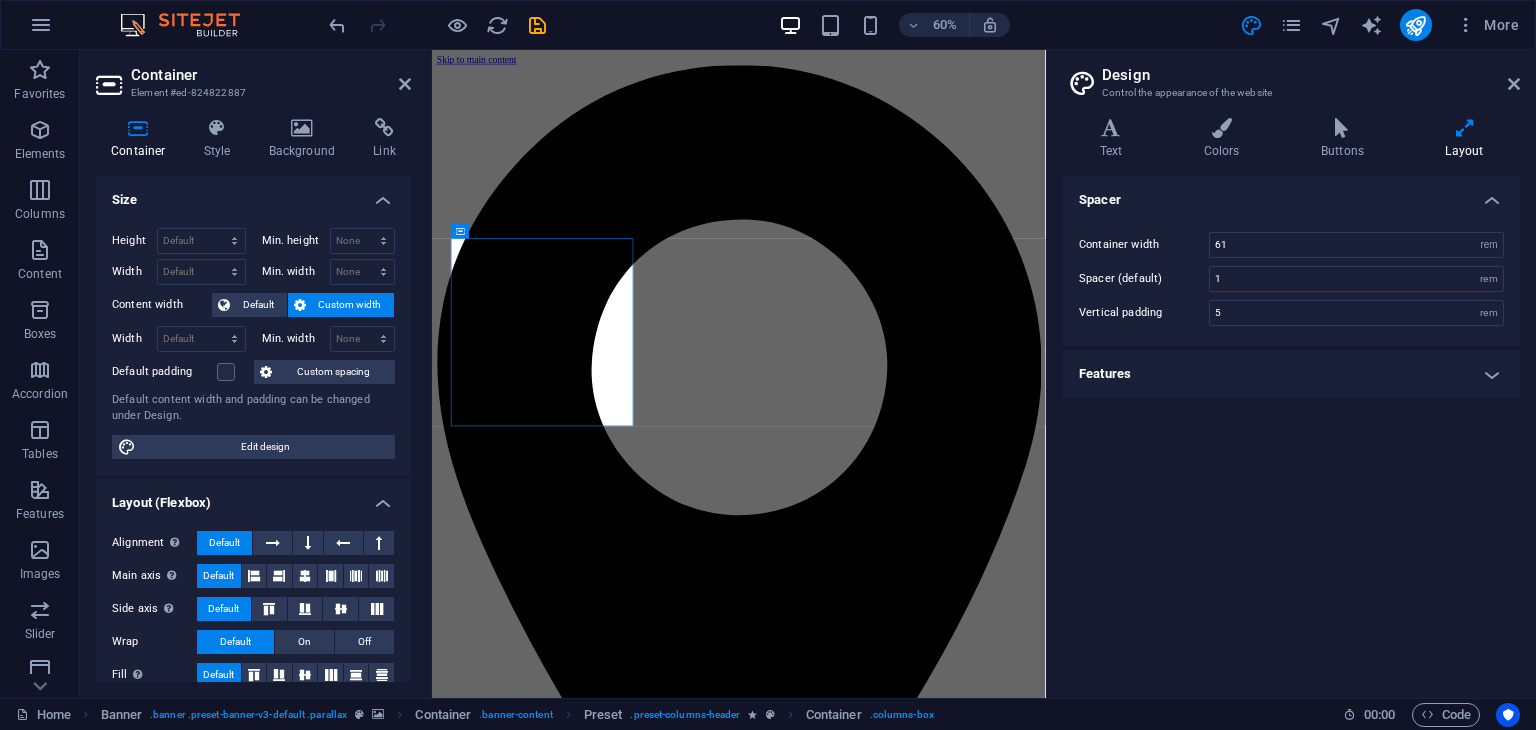 click on "Features" at bounding box center [1291, 374] 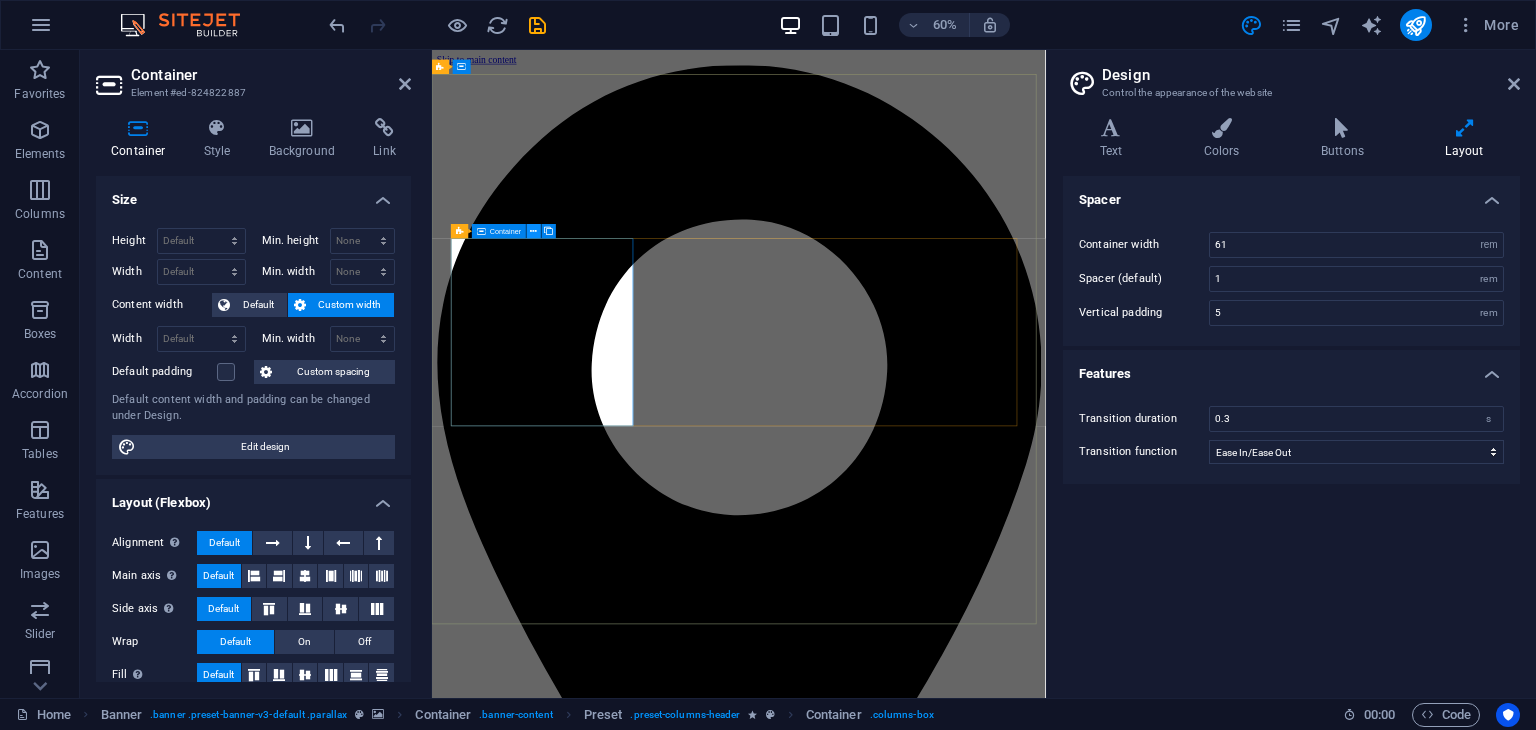 click at bounding box center [534, 231] 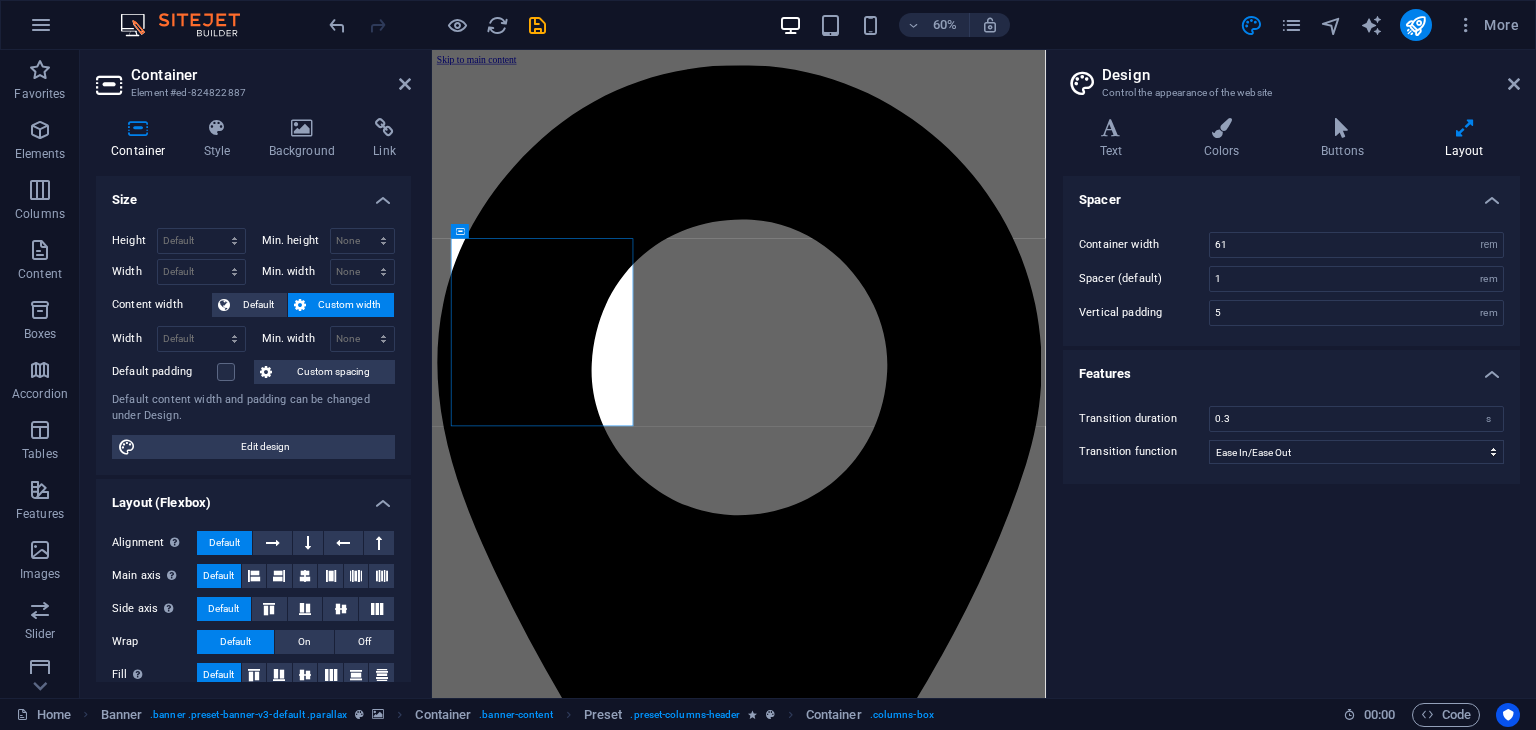 click on "Features" at bounding box center [1291, 368] 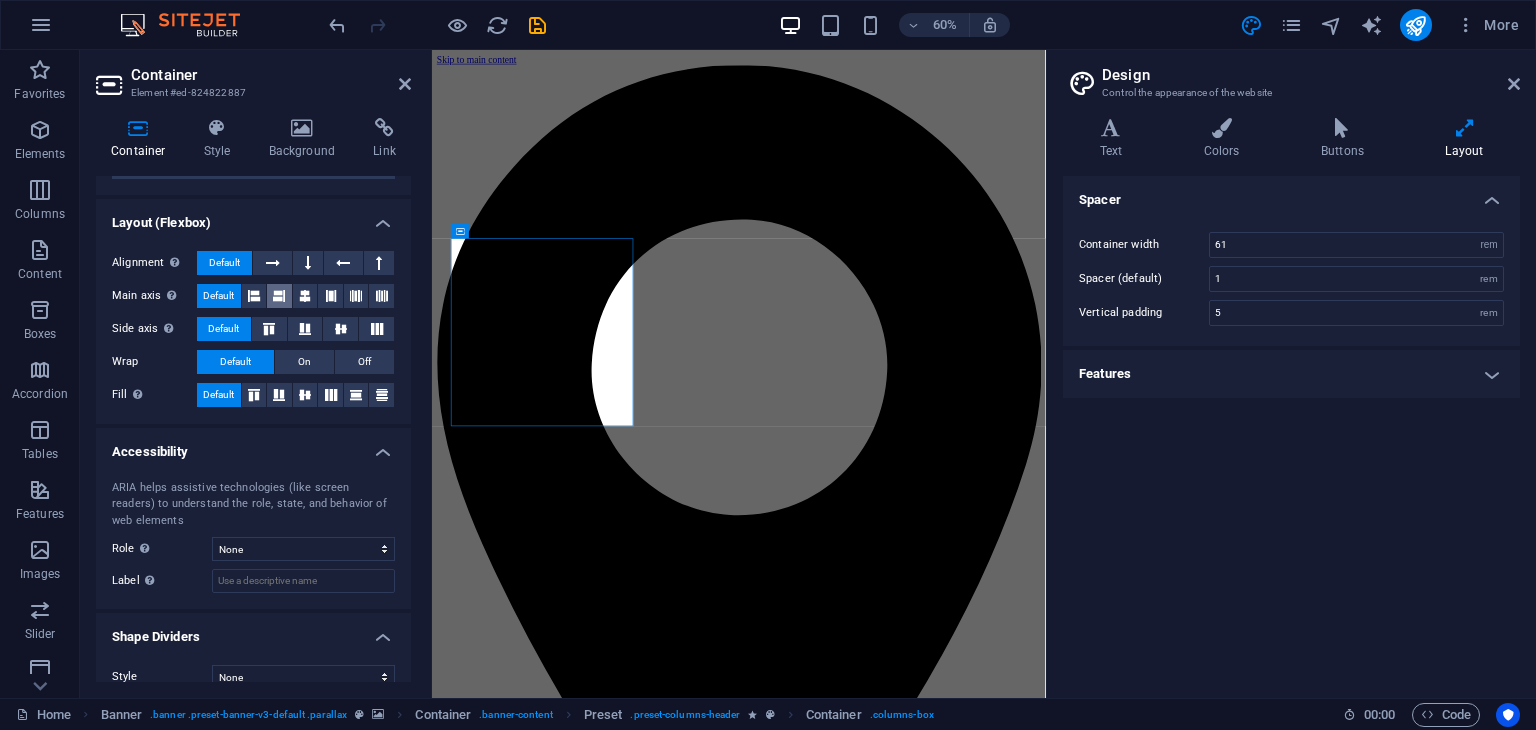 scroll, scrollTop: 283, scrollLeft: 0, axis: vertical 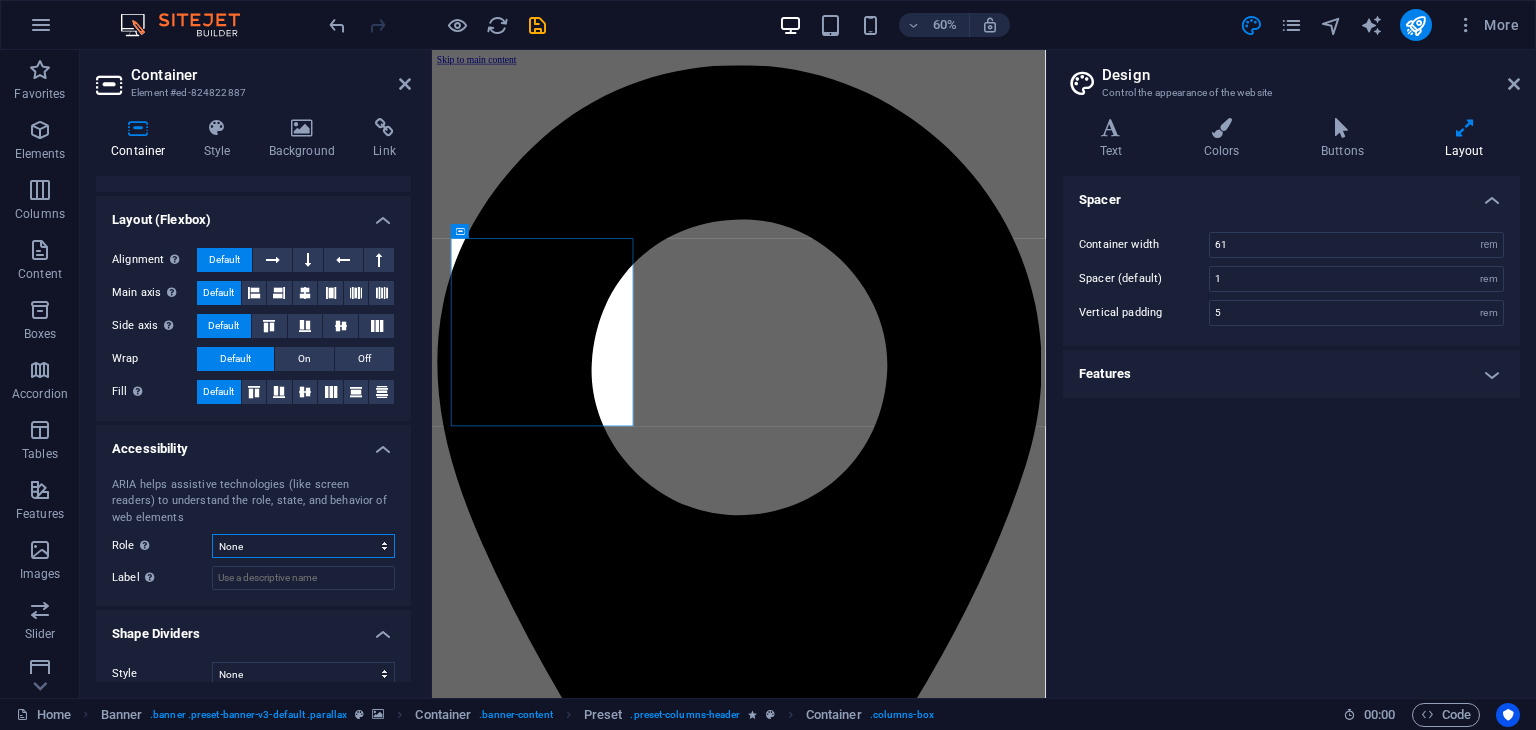 click on "None Alert Article Banner Comment Complementary Dialog Footer Header Marquee Presentation Region Section Separator Status Timer" at bounding box center (303, 546) 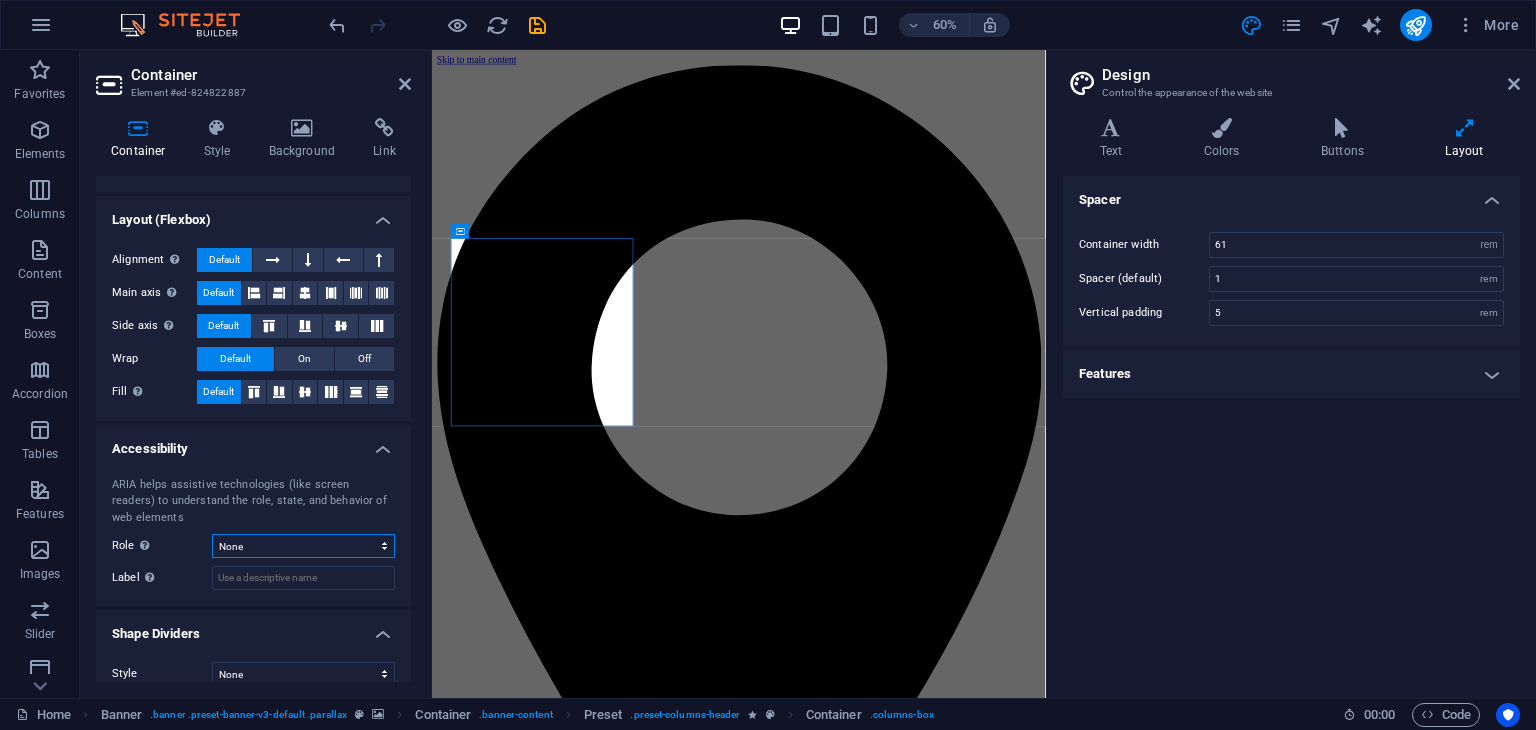 click on "None Alert Article Banner Comment Complementary Dialog Footer Header Marquee Presentation Region Section Separator Status Timer" at bounding box center (303, 546) 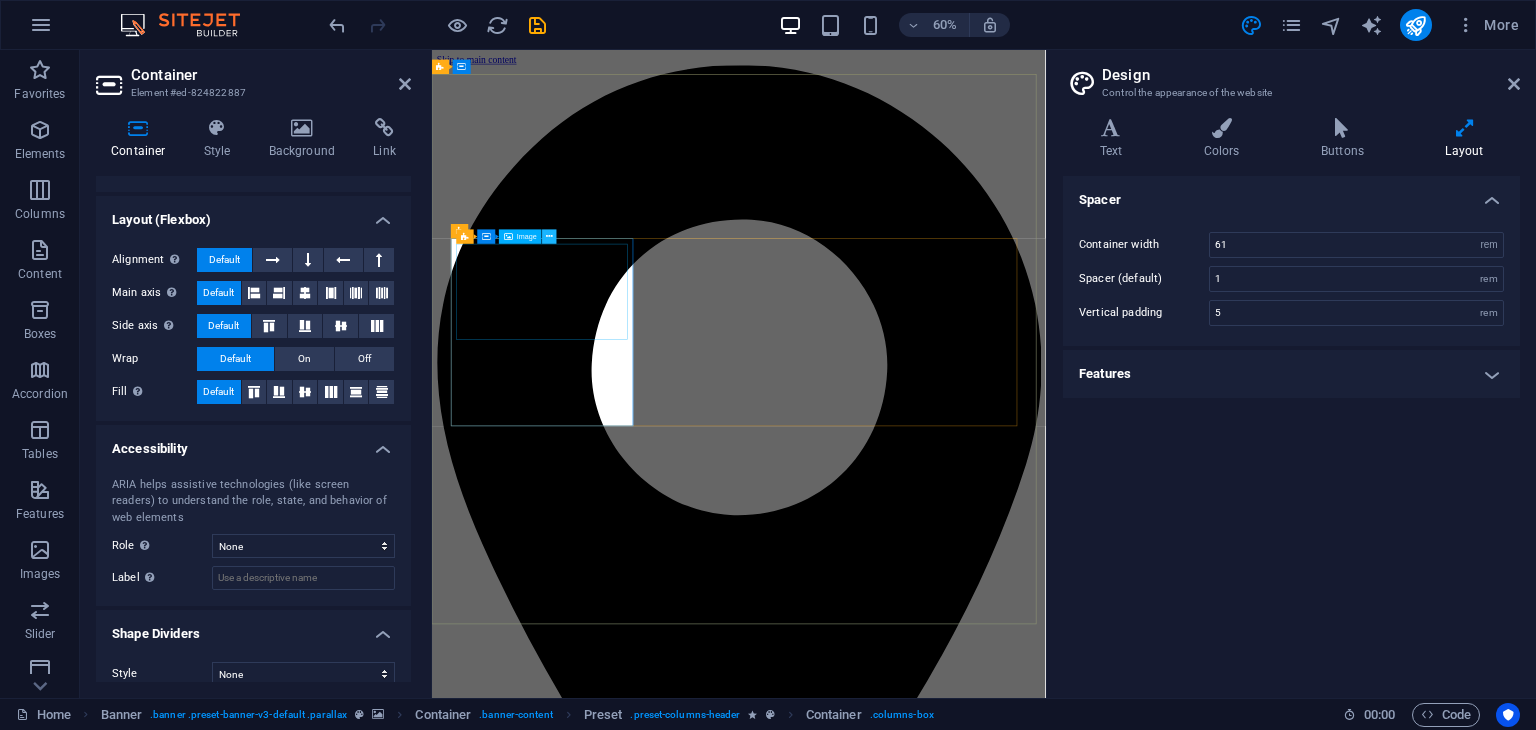 click at bounding box center (549, 236) 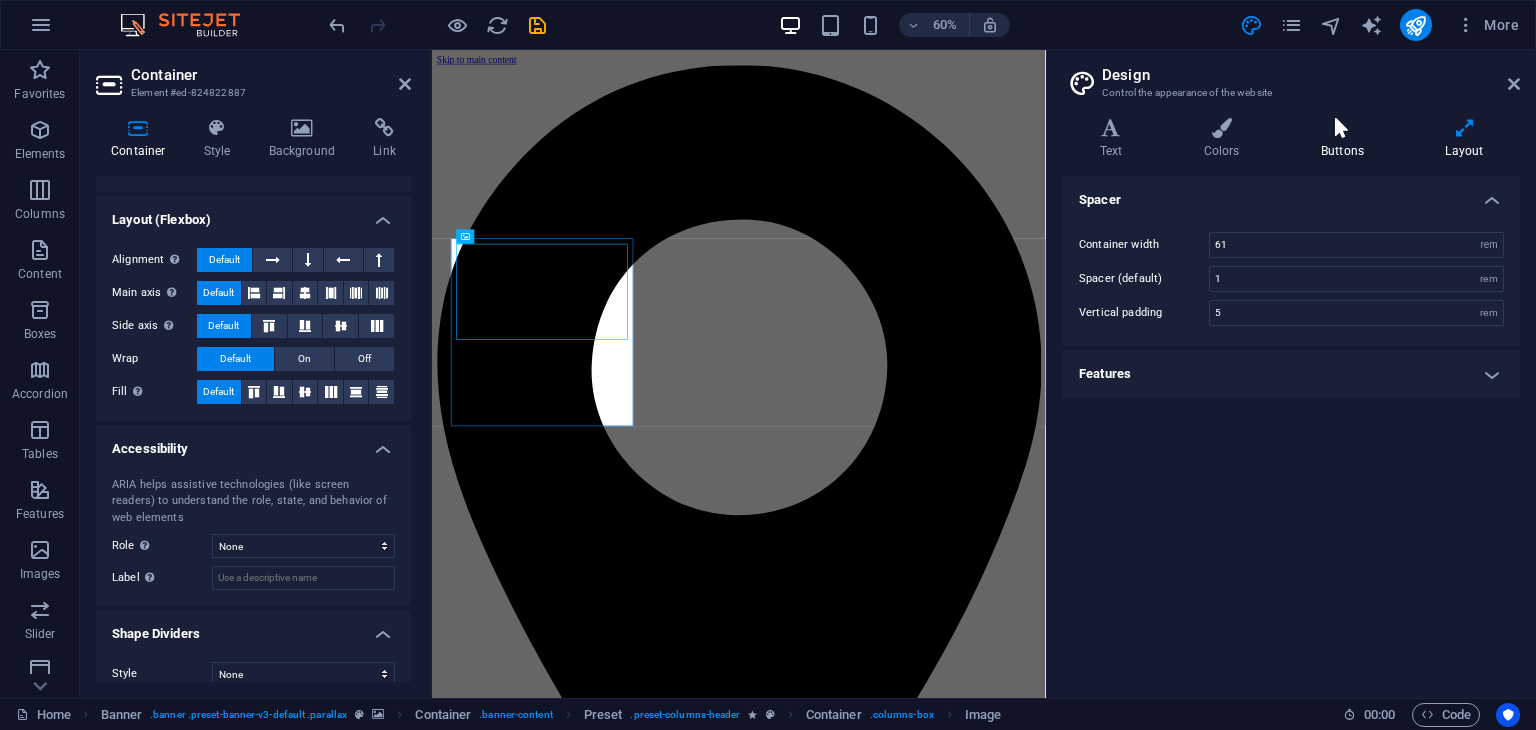 click on "Buttons" at bounding box center [1346, 139] 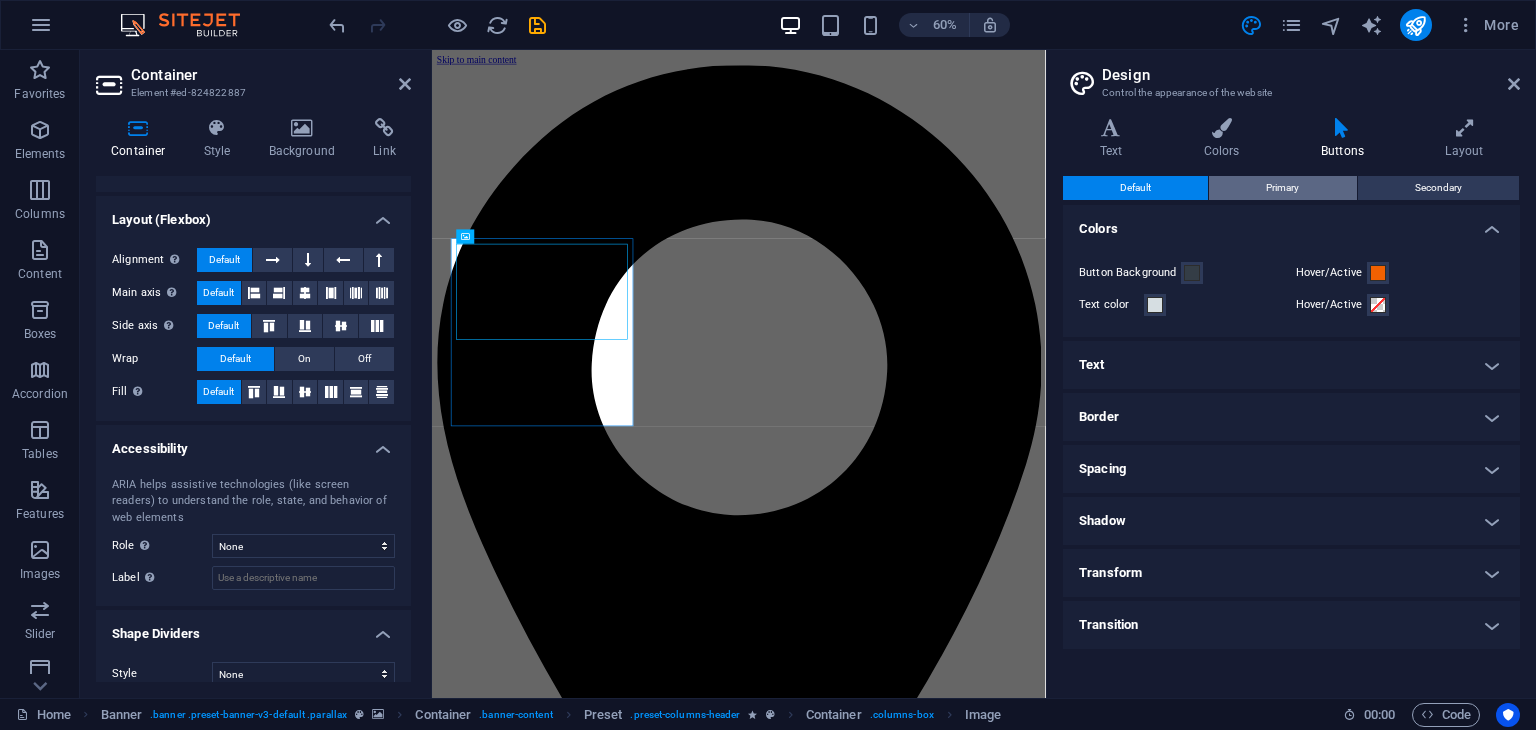click on "Primary" at bounding box center [1282, 188] 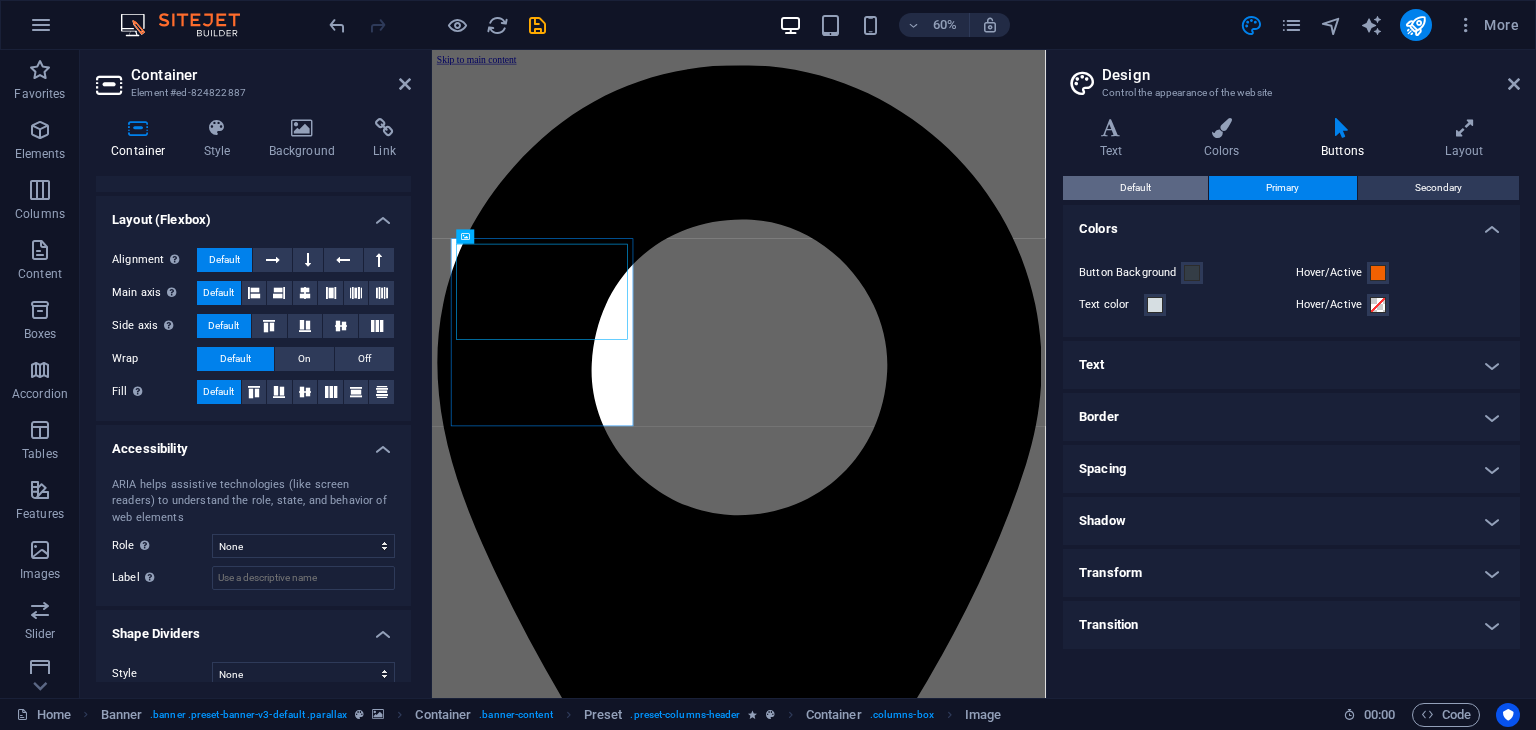 click on "Default" at bounding box center [1135, 188] 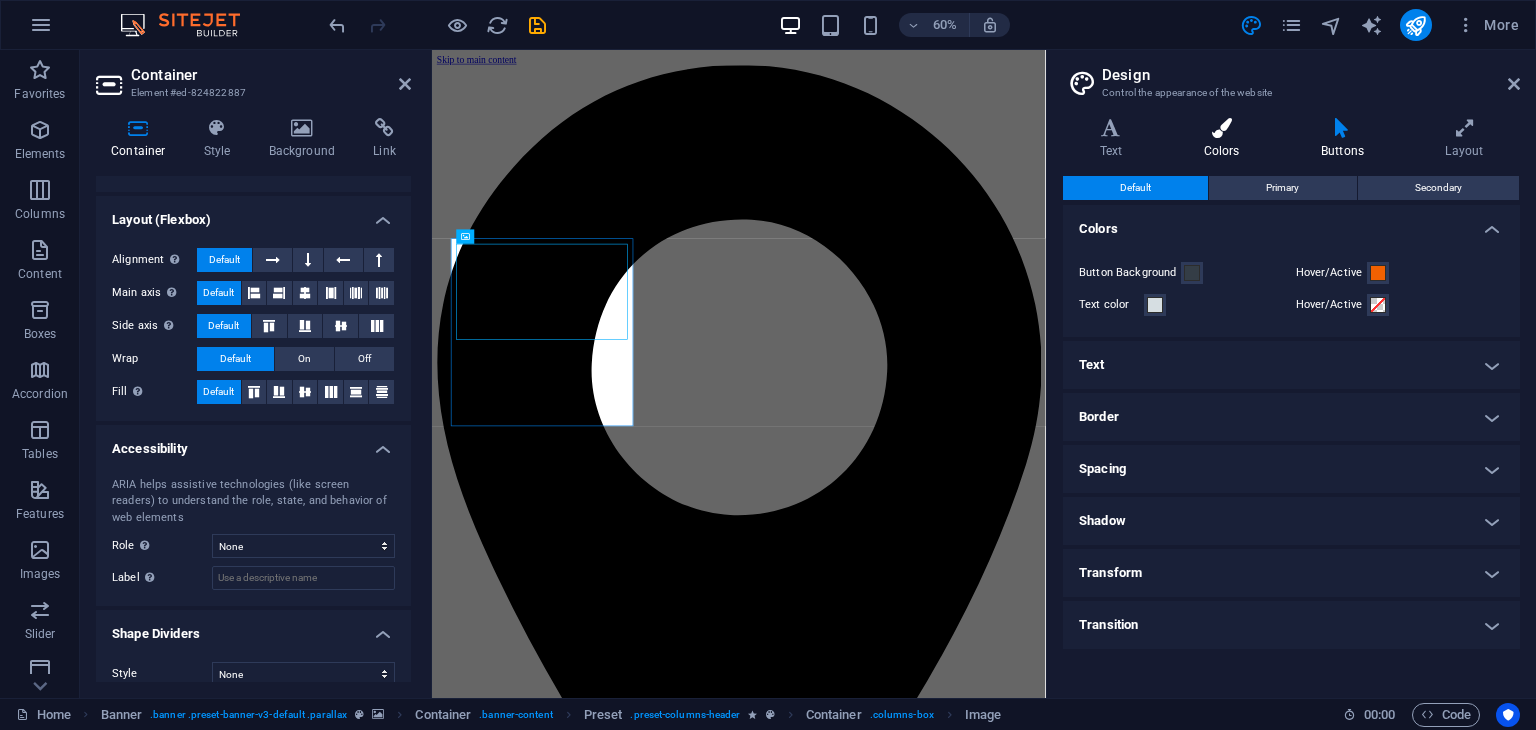 click at bounding box center [1221, 128] 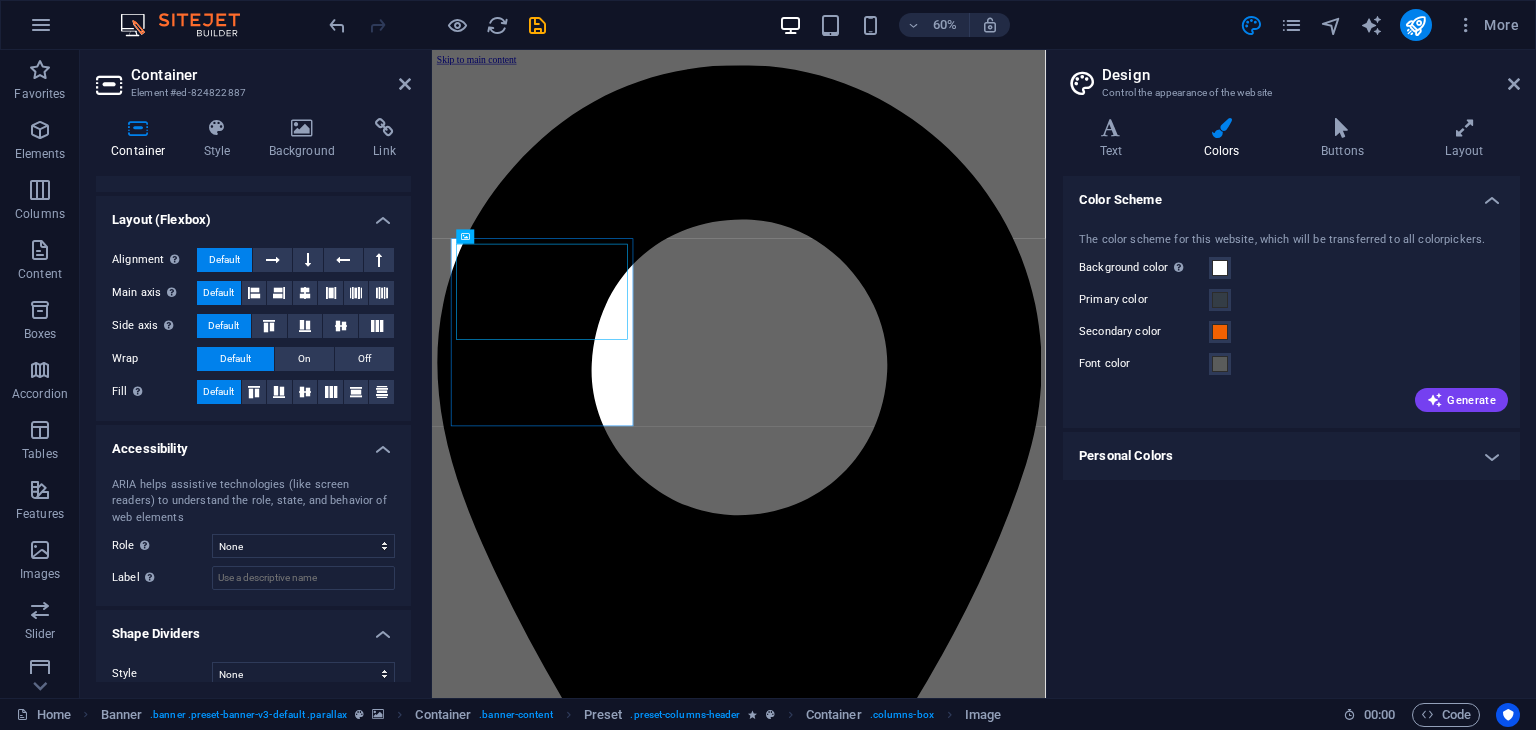 click on "Personal Colors" at bounding box center (1291, 456) 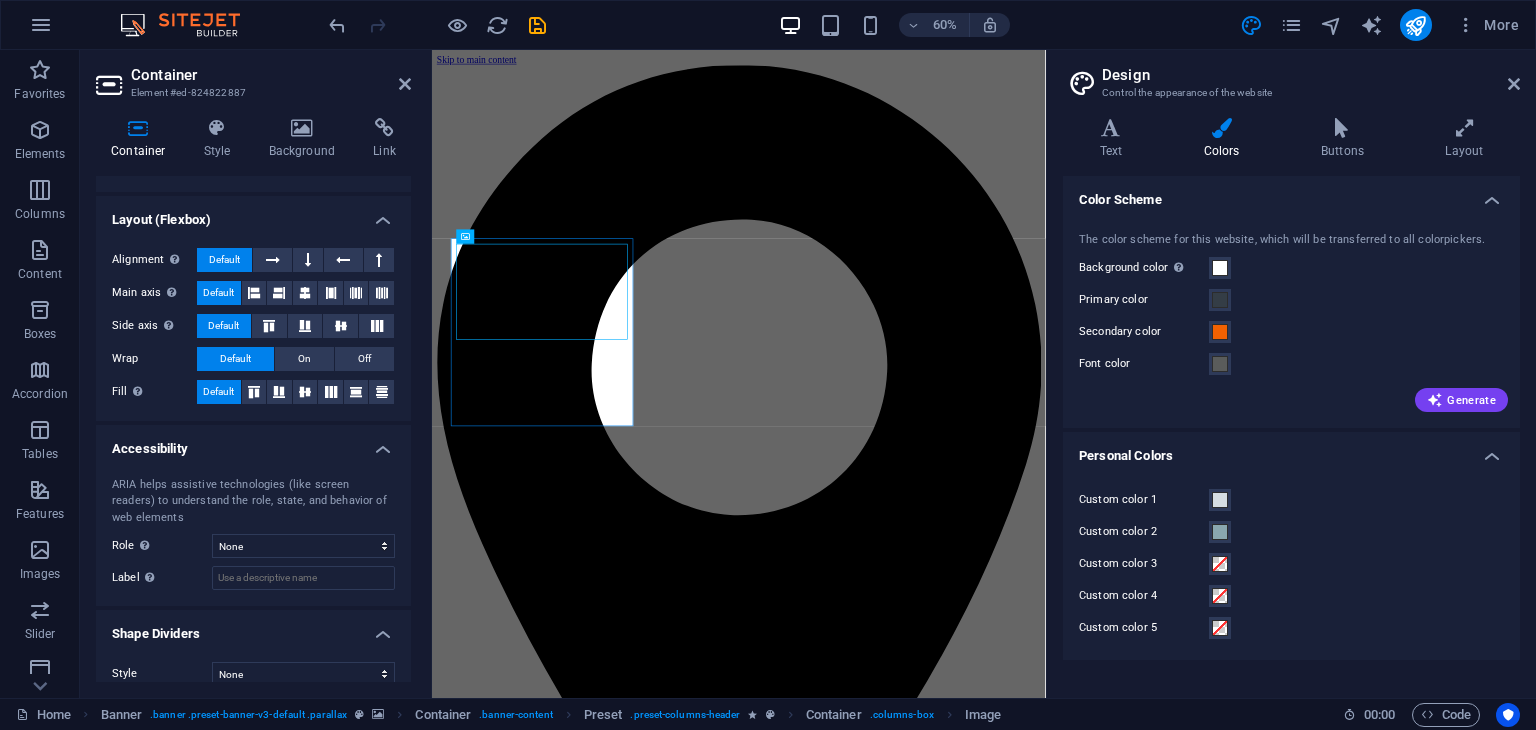 click on "Personal Colors" at bounding box center (1291, 450) 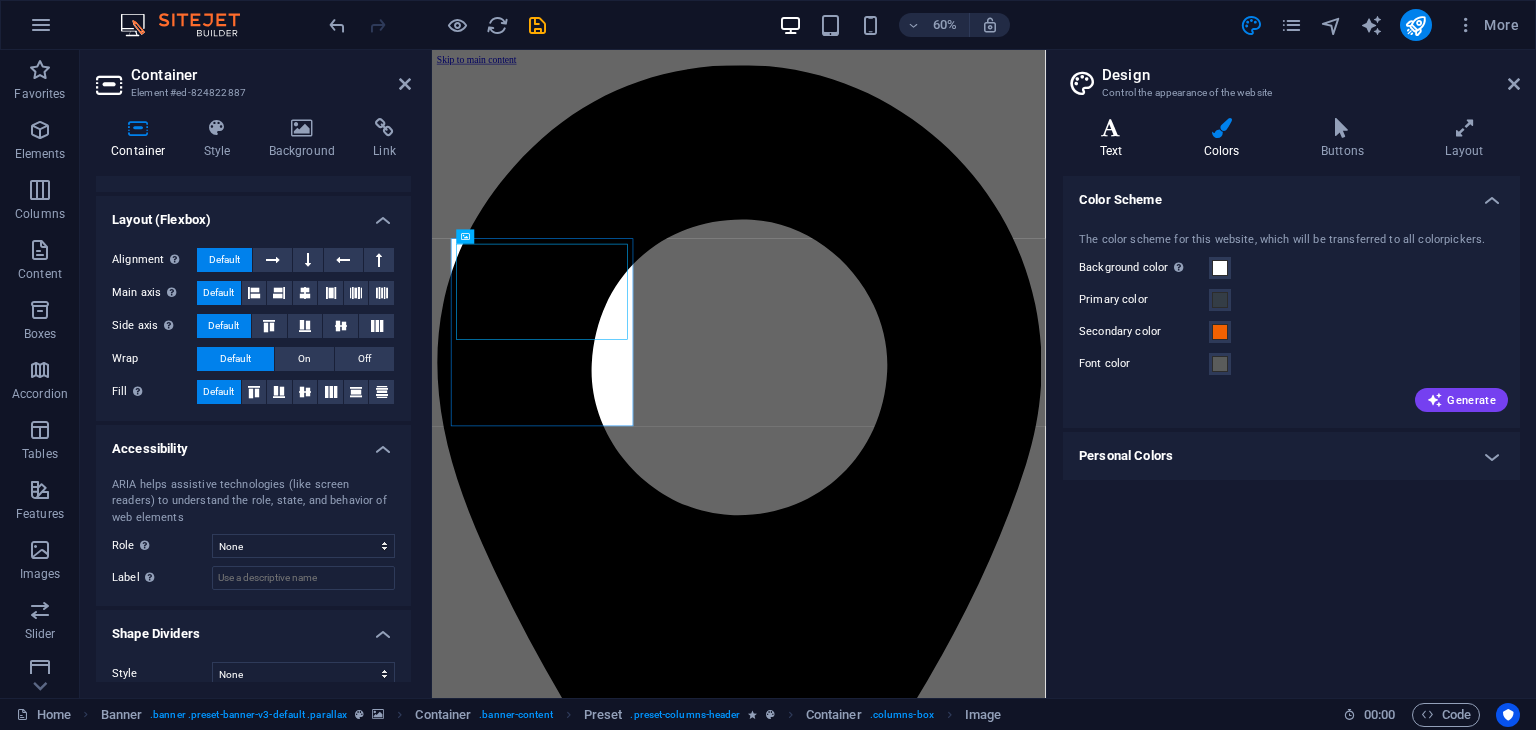 click on "Text" at bounding box center [1115, 139] 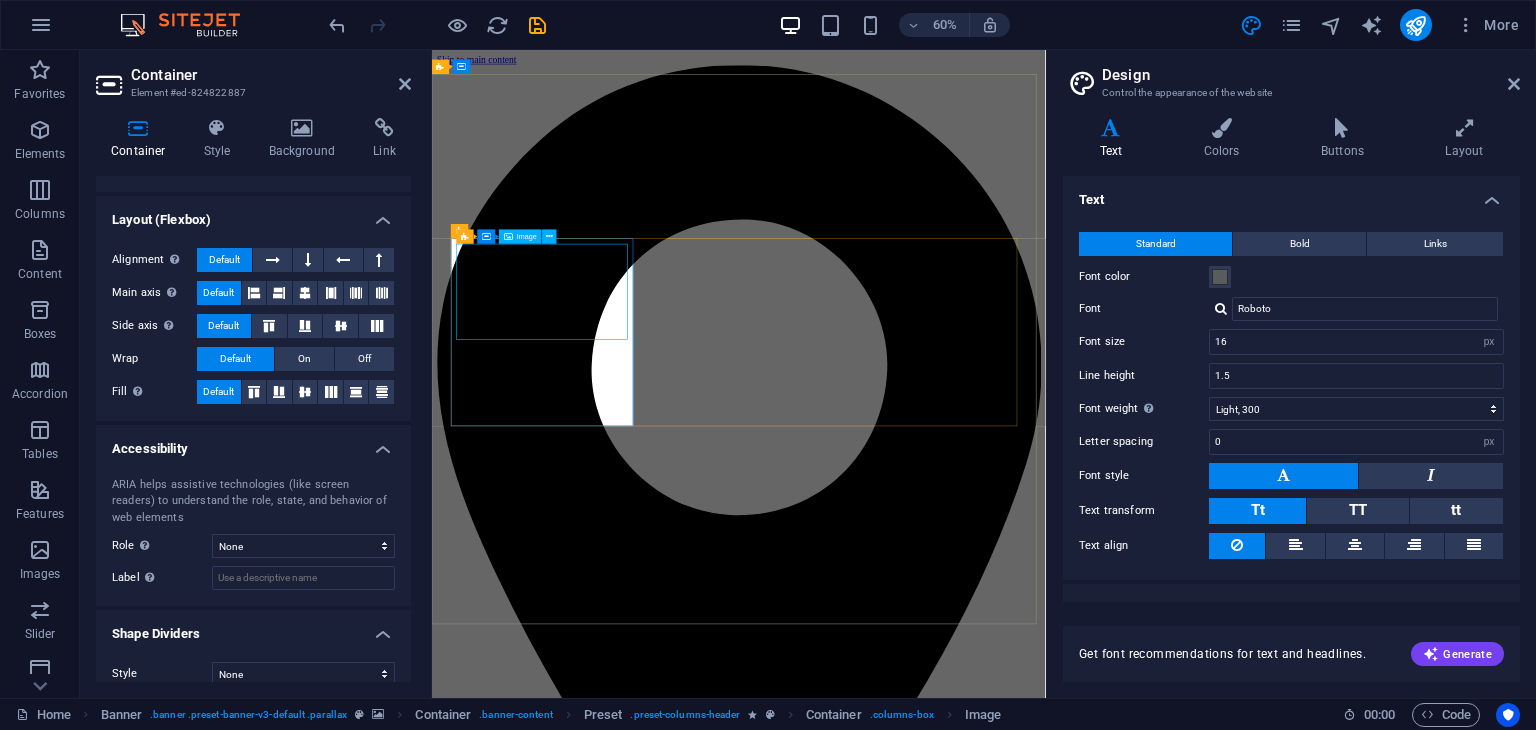 click at bounding box center (943, 4746) 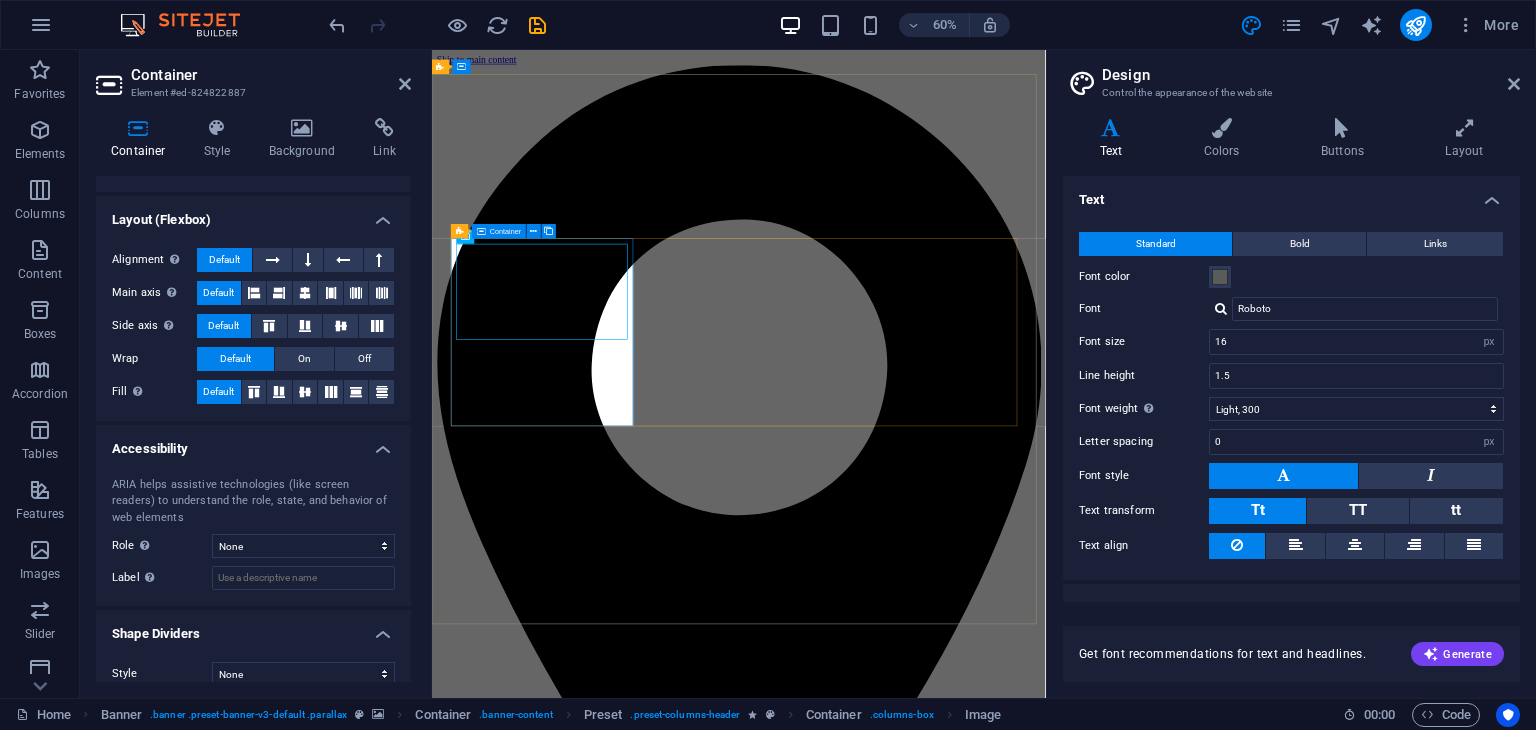 click on "Container" at bounding box center (505, 231) 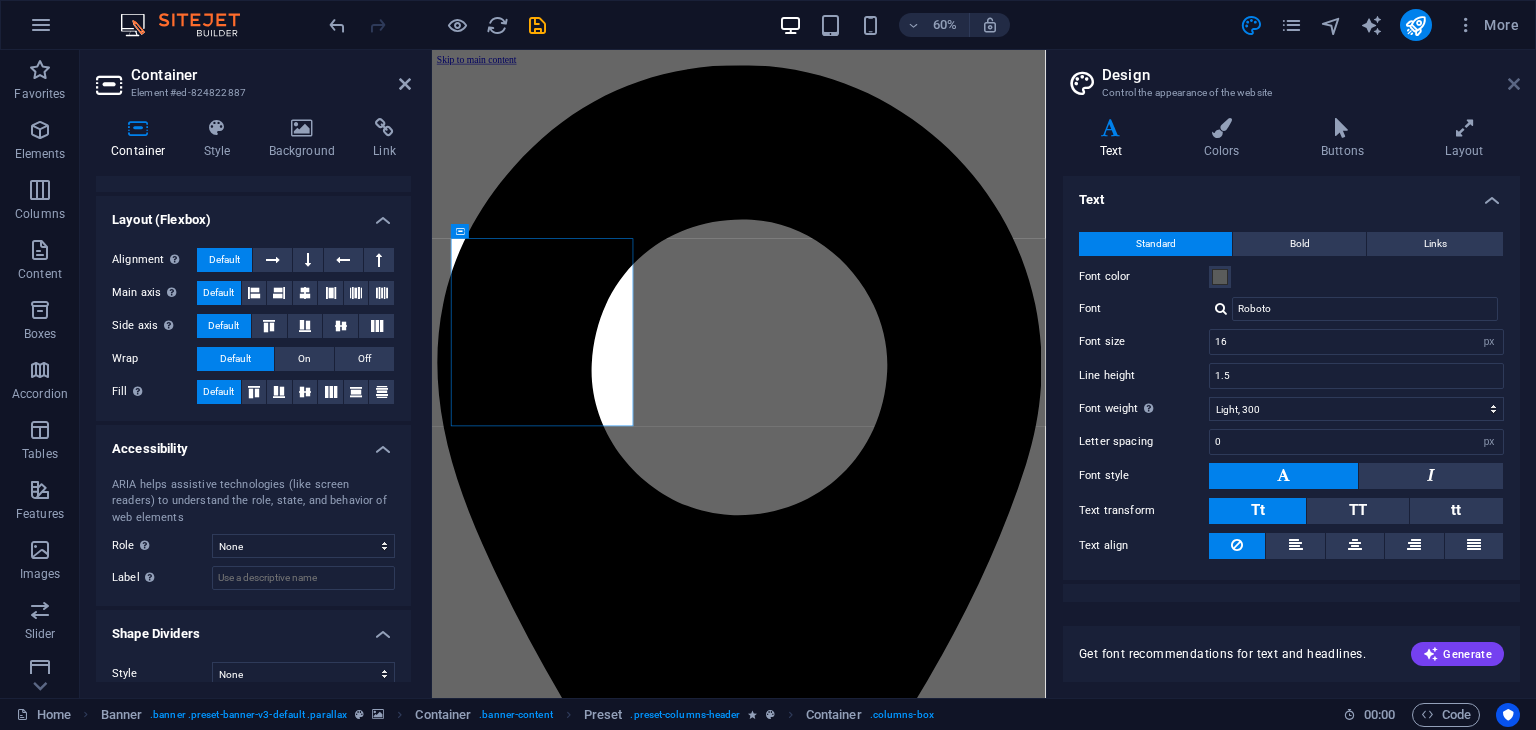 click at bounding box center [1514, 84] 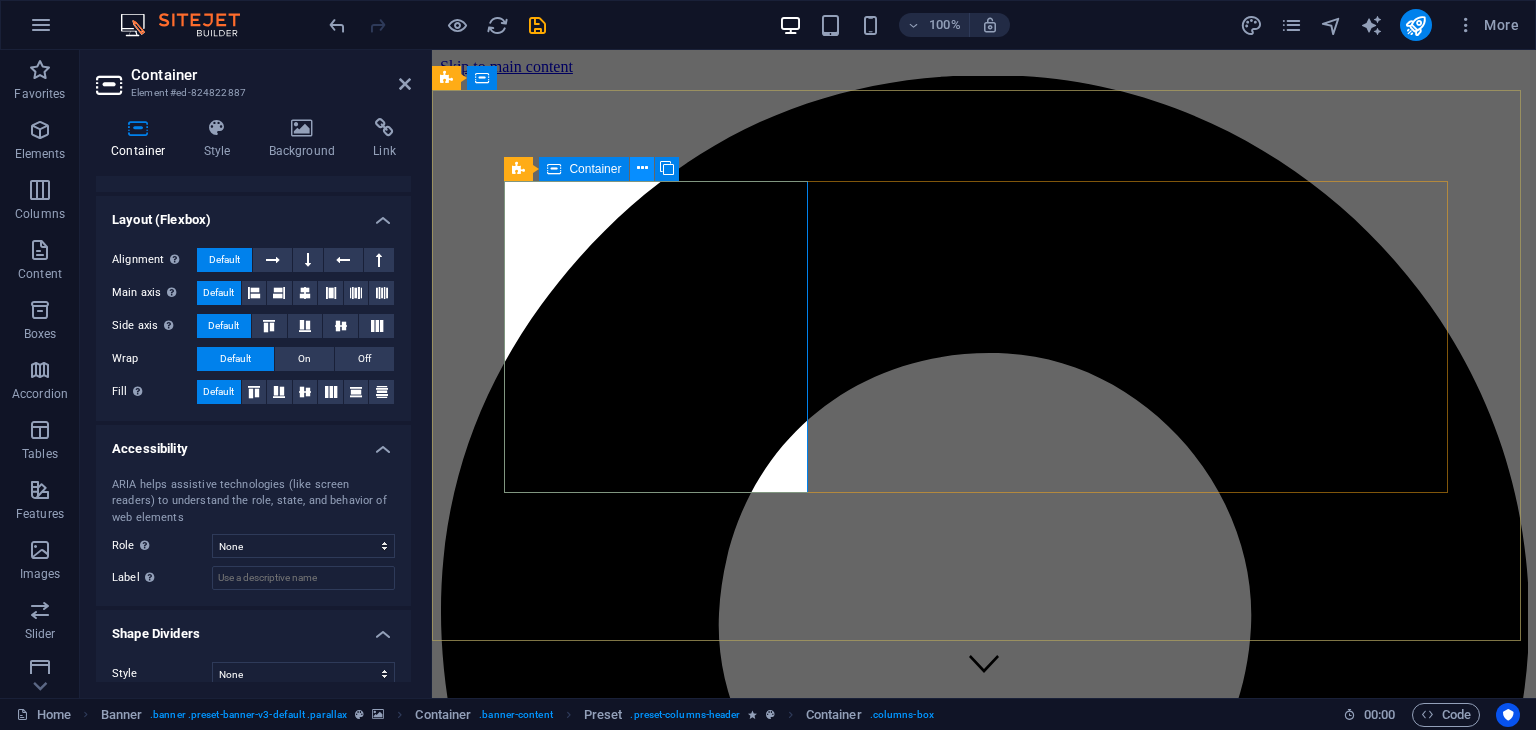 click at bounding box center [642, 168] 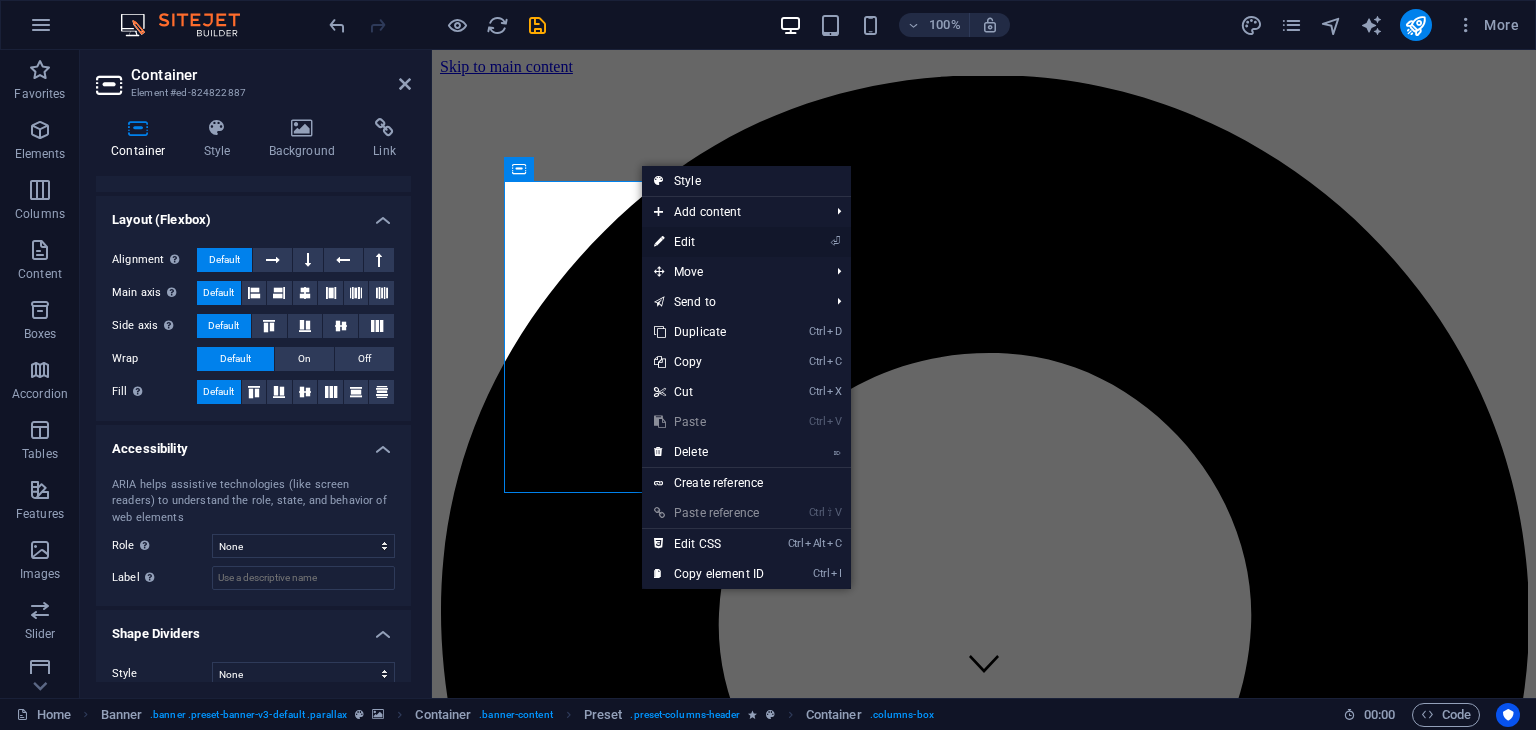 click on "⏎  Edit" at bounding box center [709, 242] 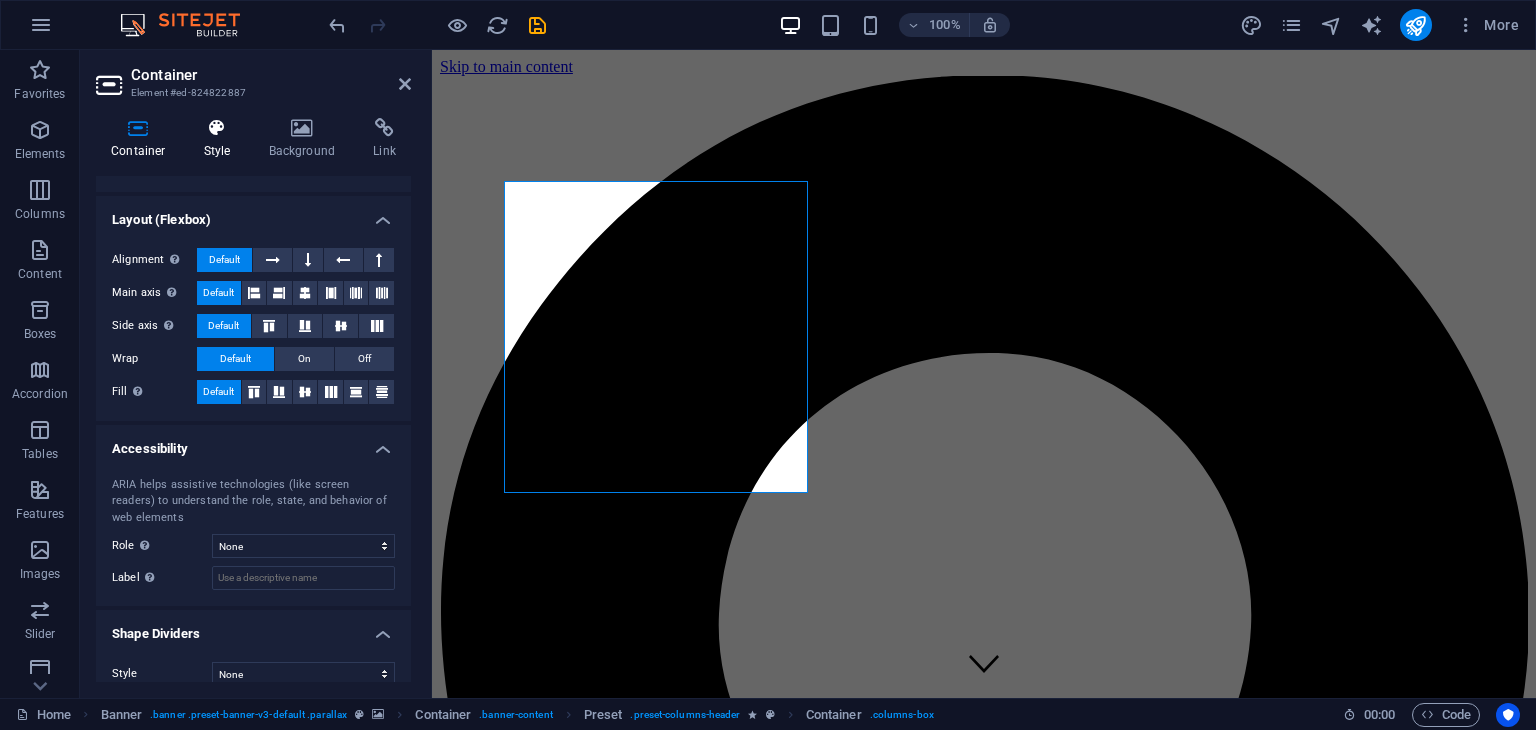 click on "Style" at bounding box center [221, 139] 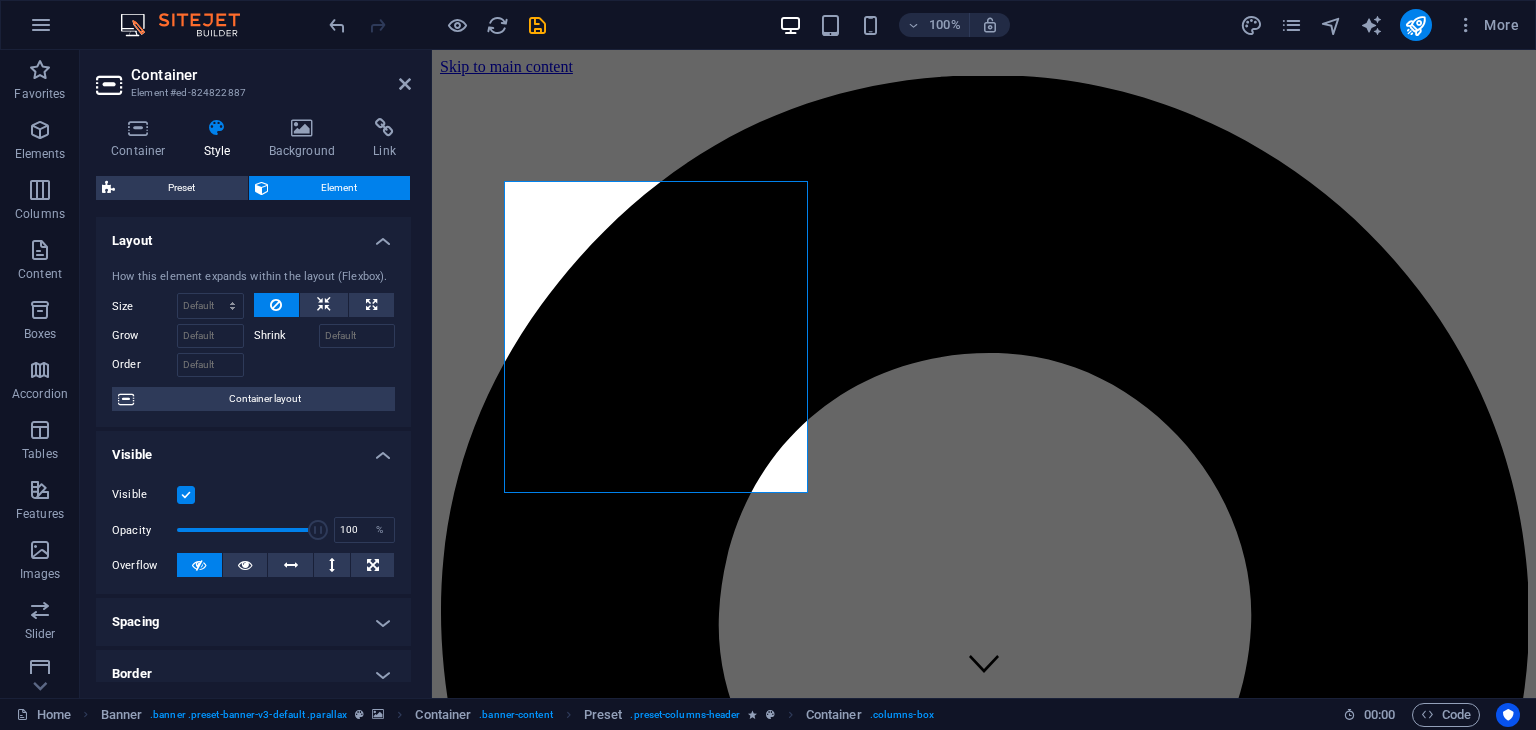 scroll, scrollTop: 0, scrollLeft: 0, axis: both 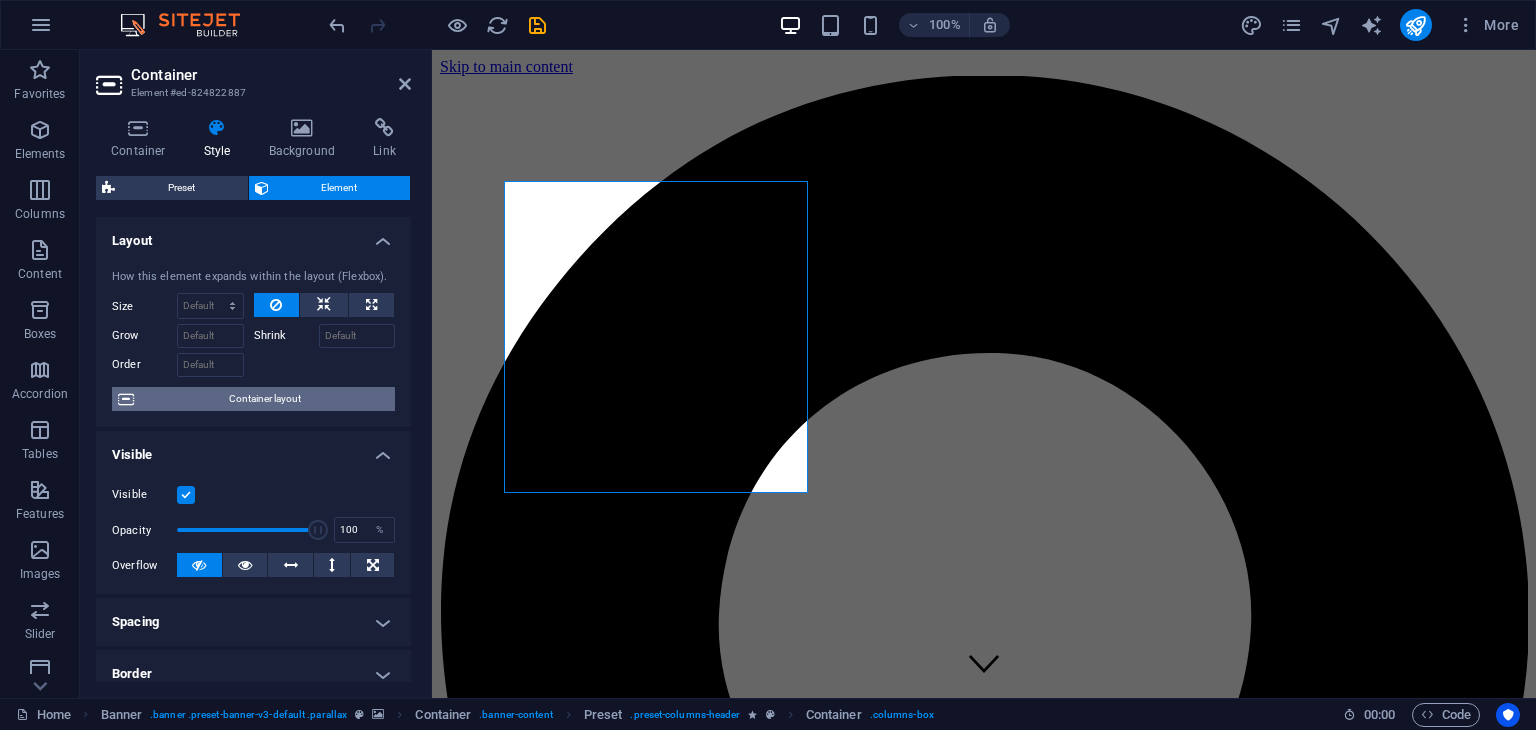 click on "Container layout" at bounding box center [264, 399] 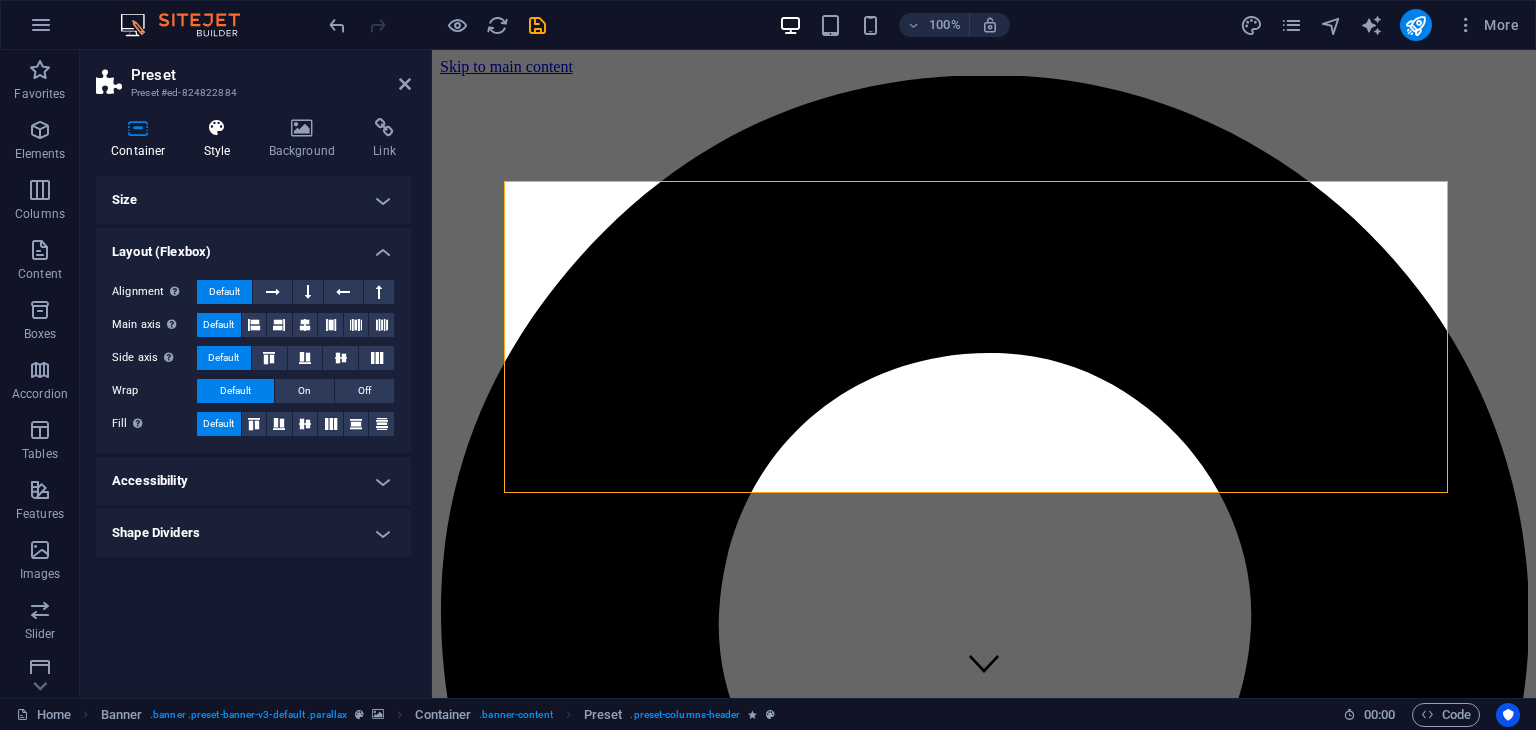 click at bounding box center [217, 128] 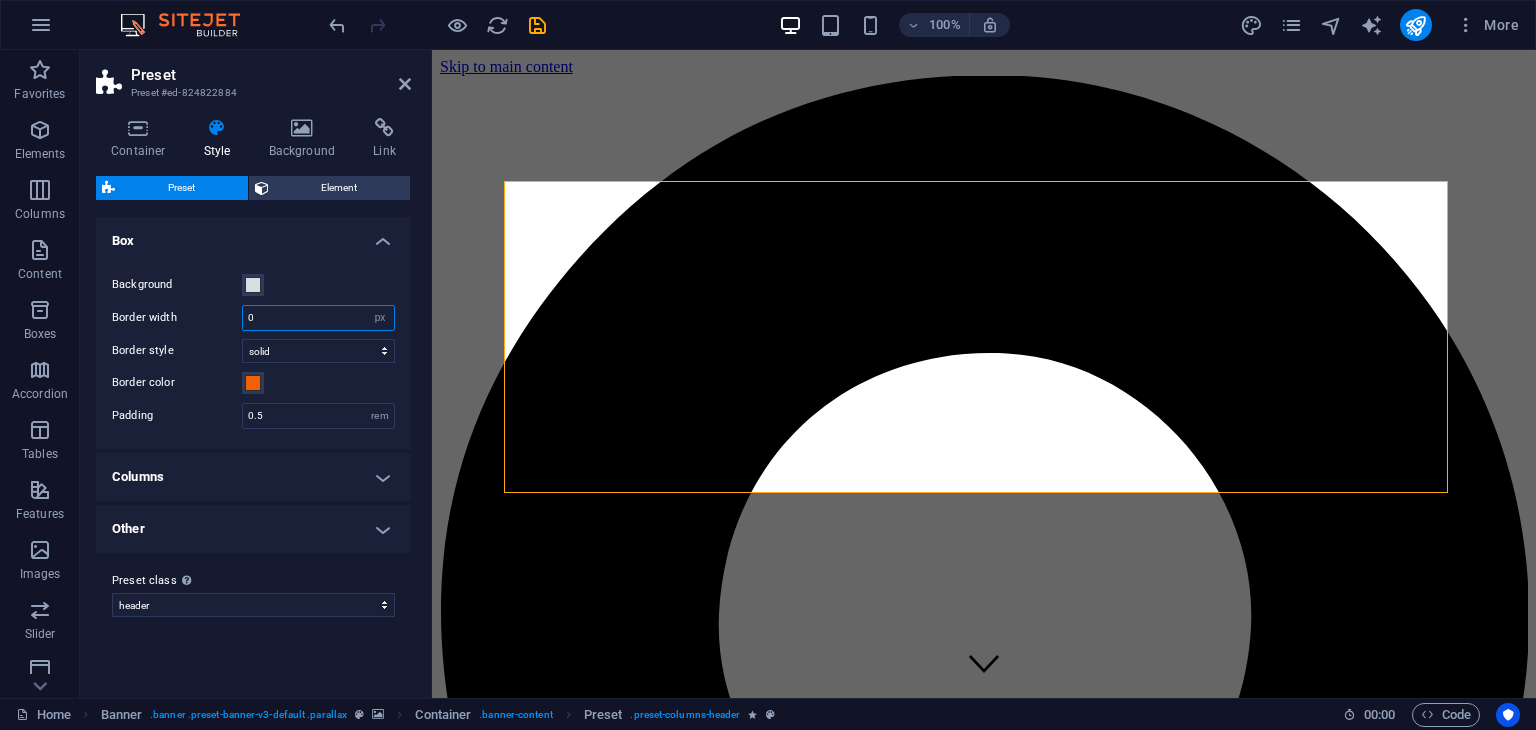 click on "0" at bounding box center (318, 318) 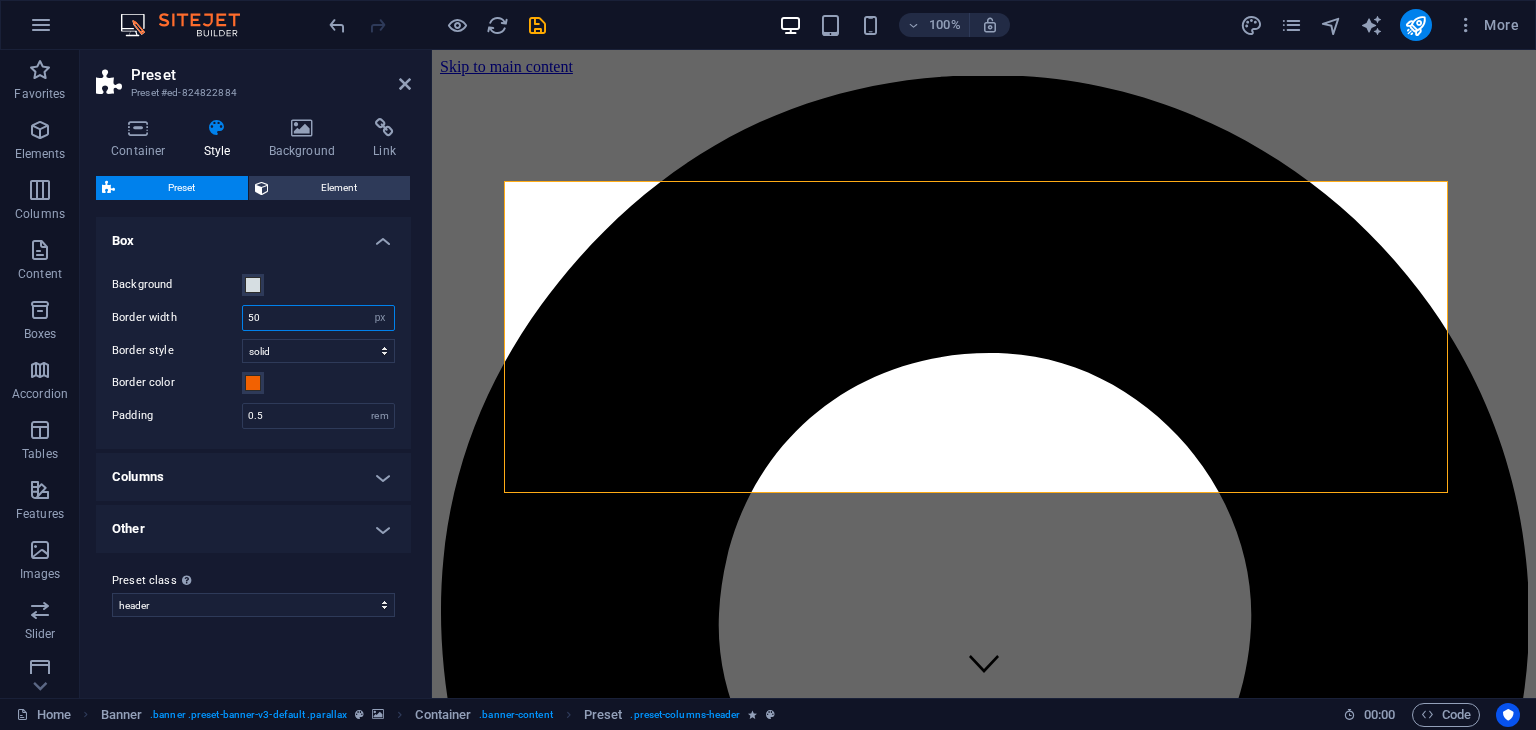 type on "50" 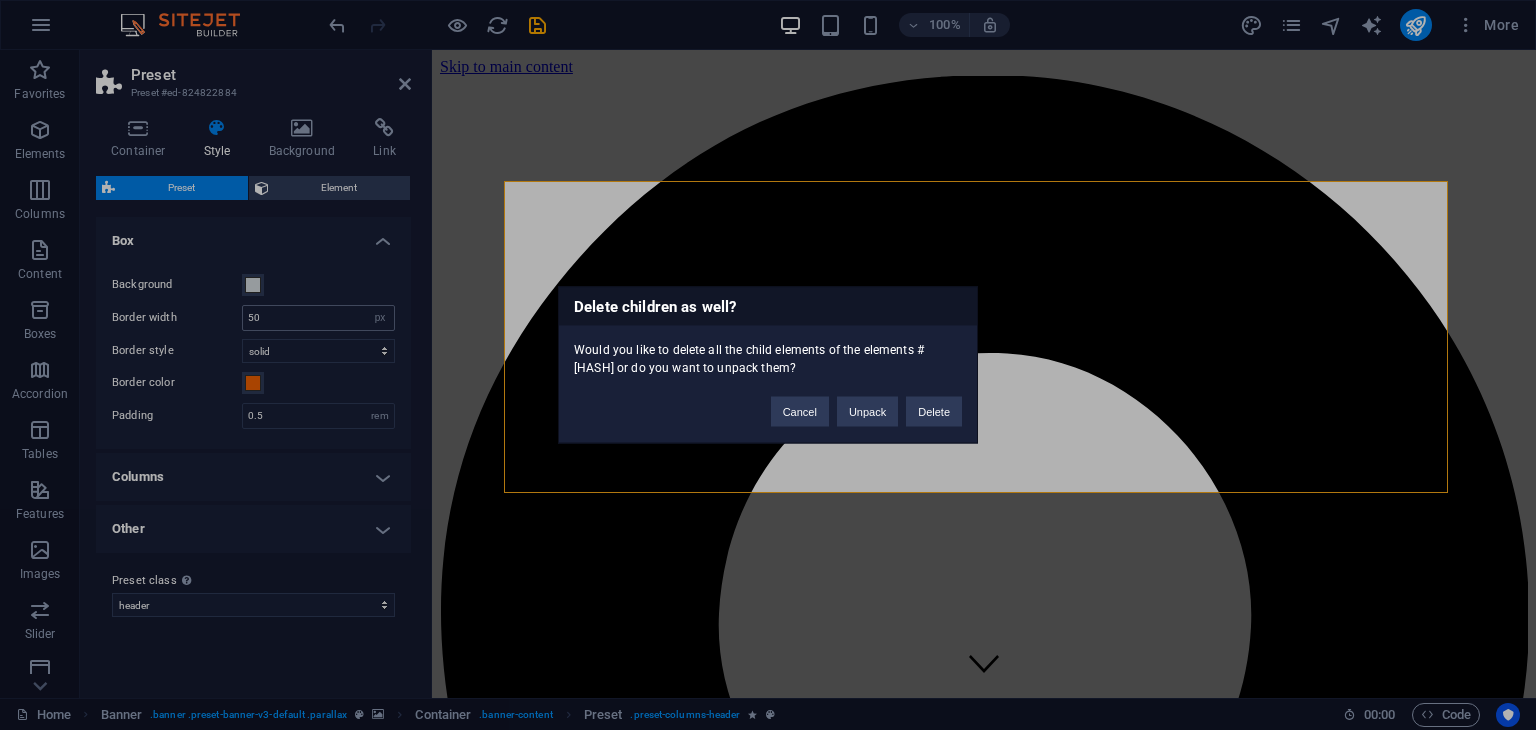 type 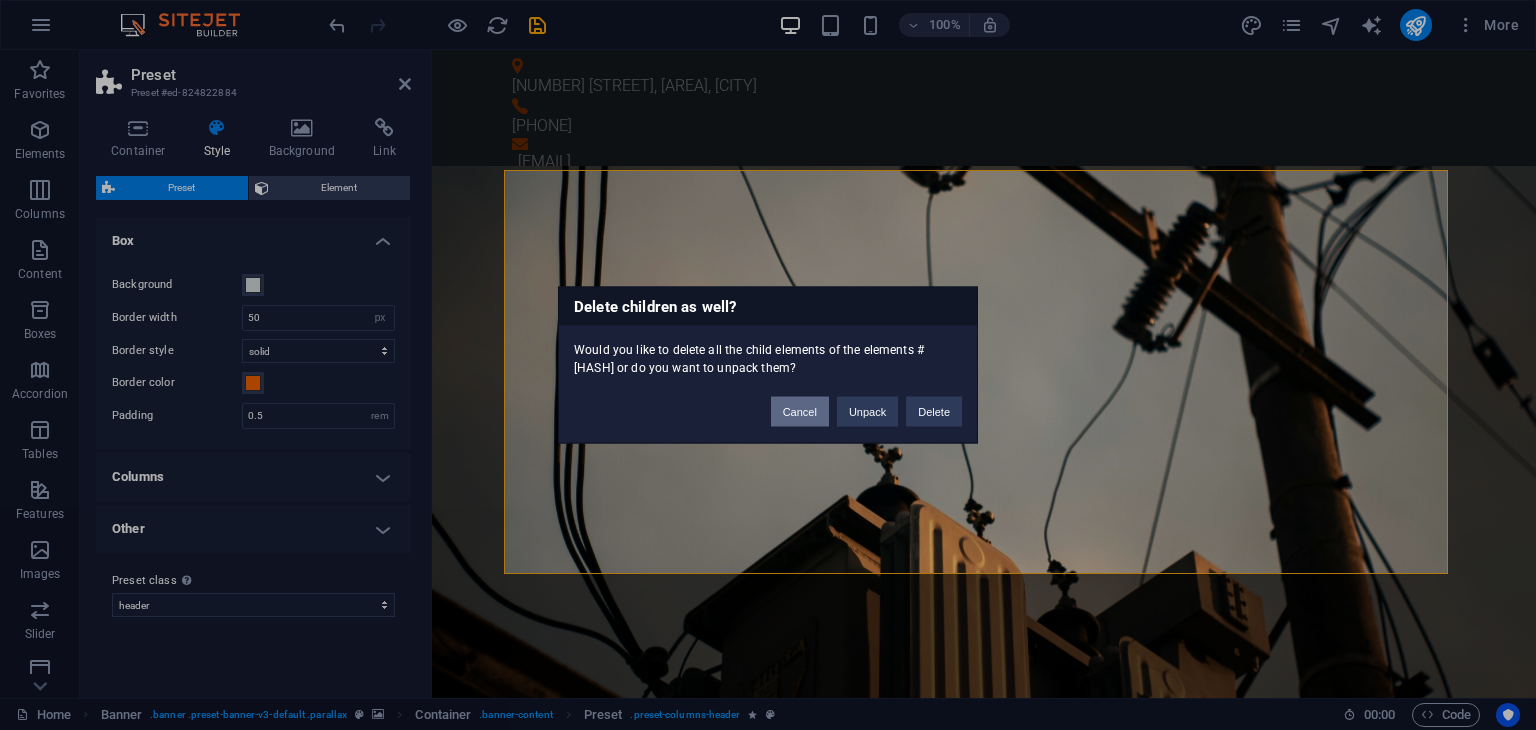 click on "Cancel" at bounding box center (800, 412) 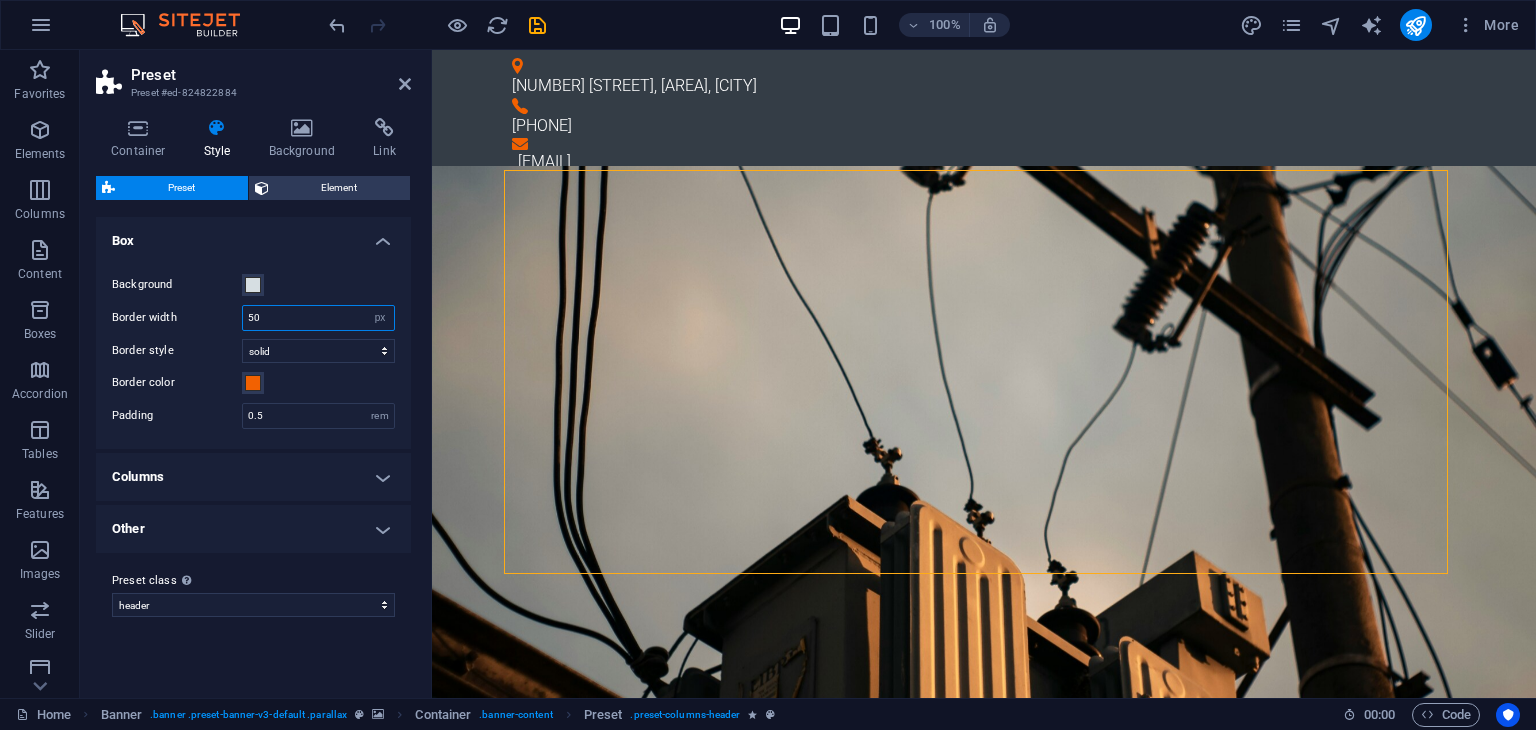 click on "50" at bounding box center (318, 318) 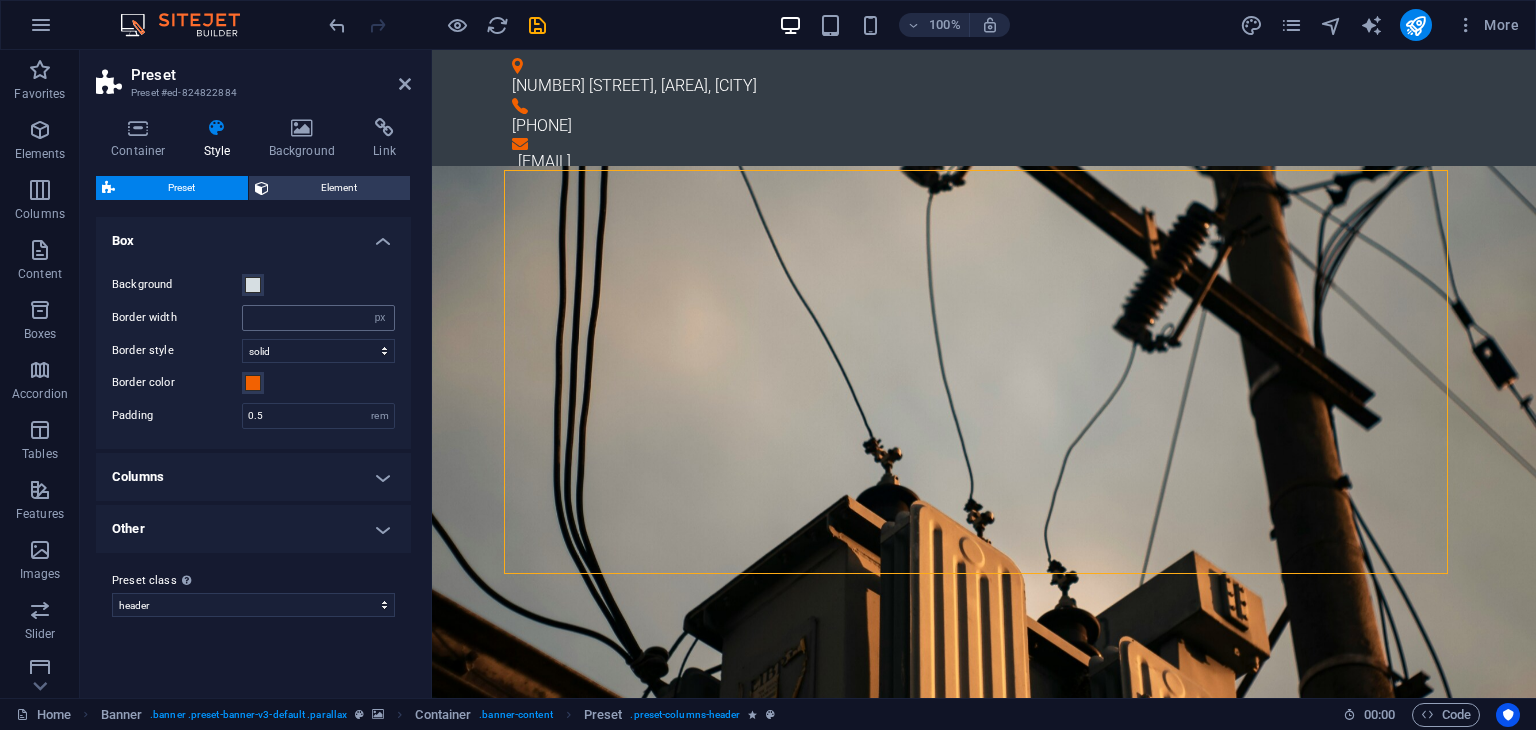 type on "0" 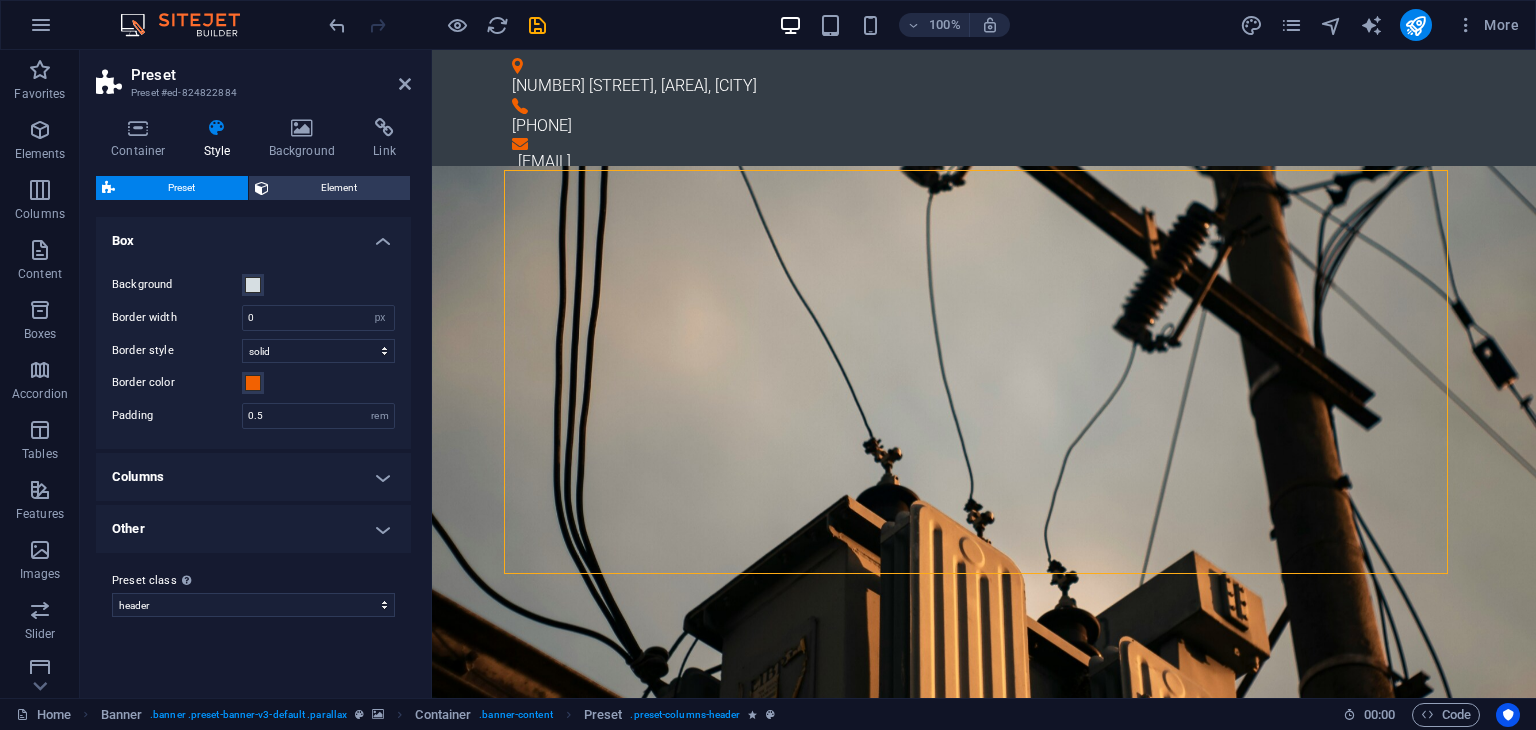 click on "Box" at bounding box center [253, 235] 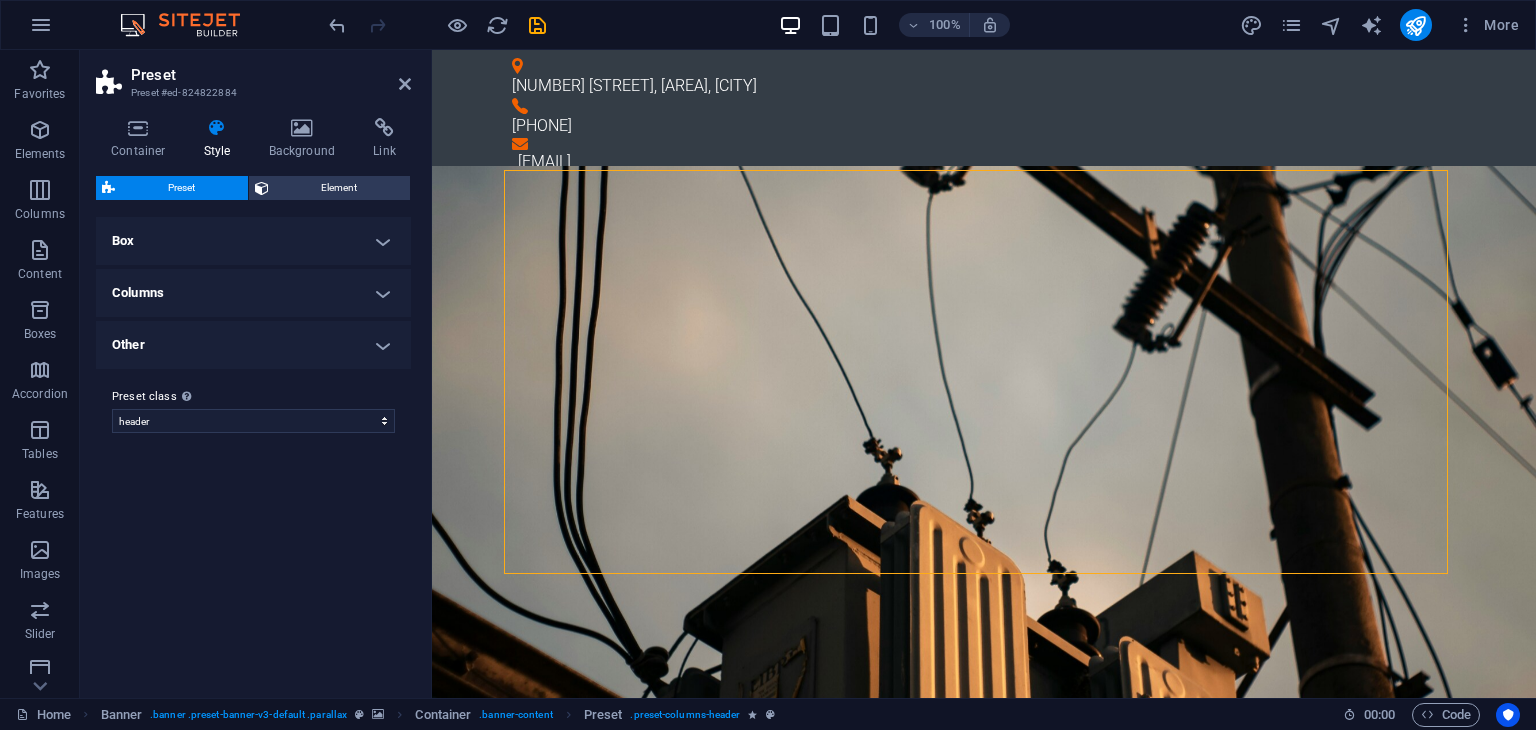 click on "Box" at bounding box center [253, 241] 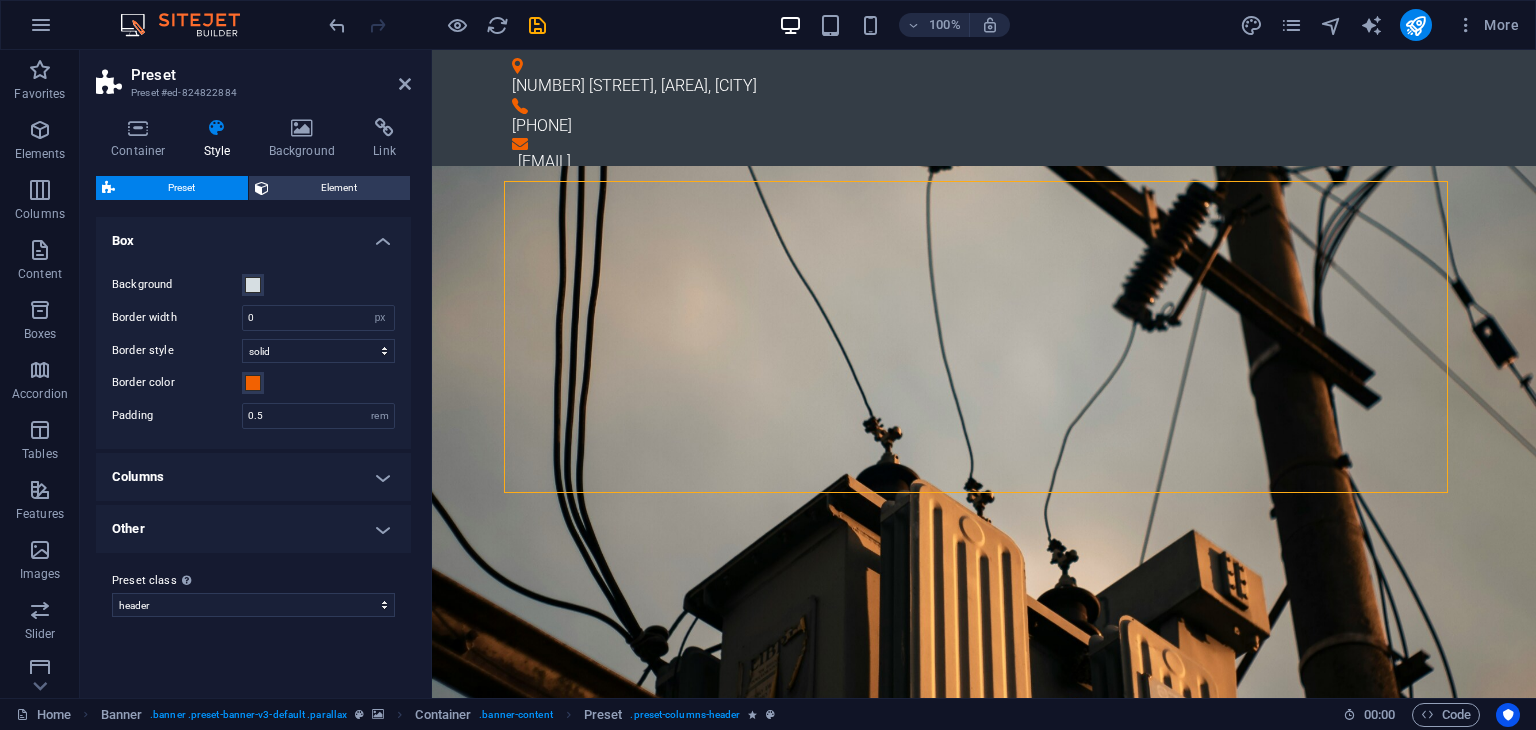 click on "Columns" at bounding box center (253, 477) 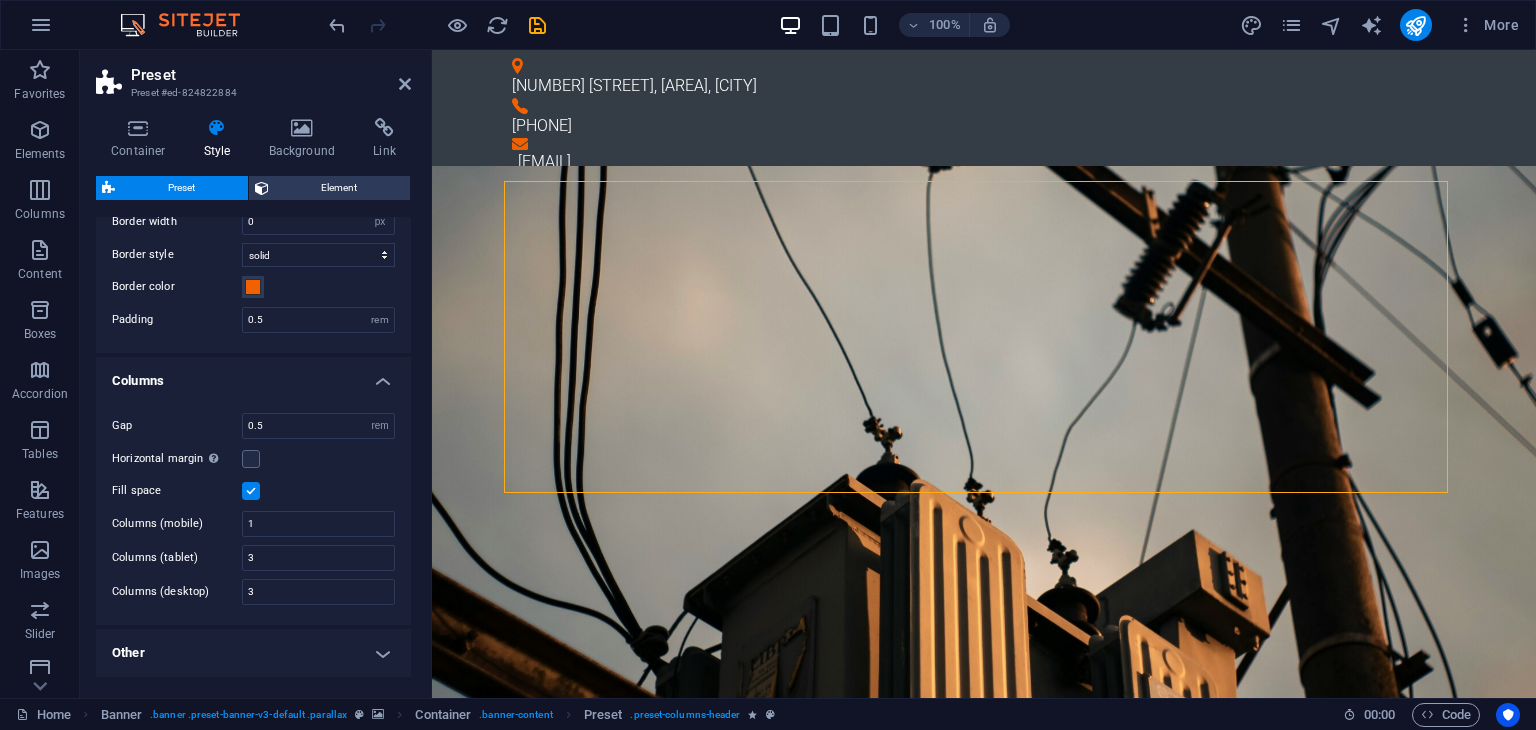 scroll, scrollTop: 168, scrollLeft: 0, axis: vertical 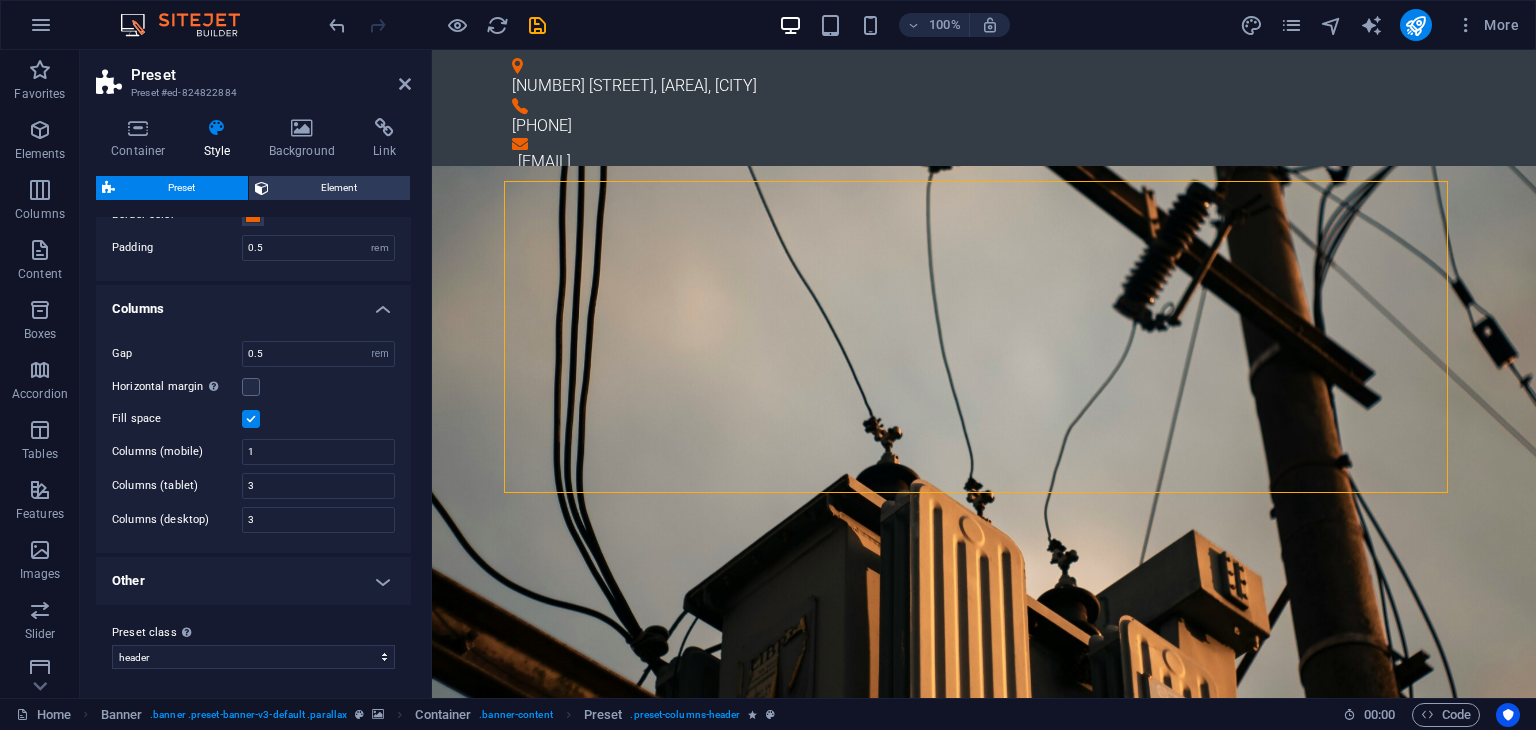 click on "Other" at bounding box center (253, 581) 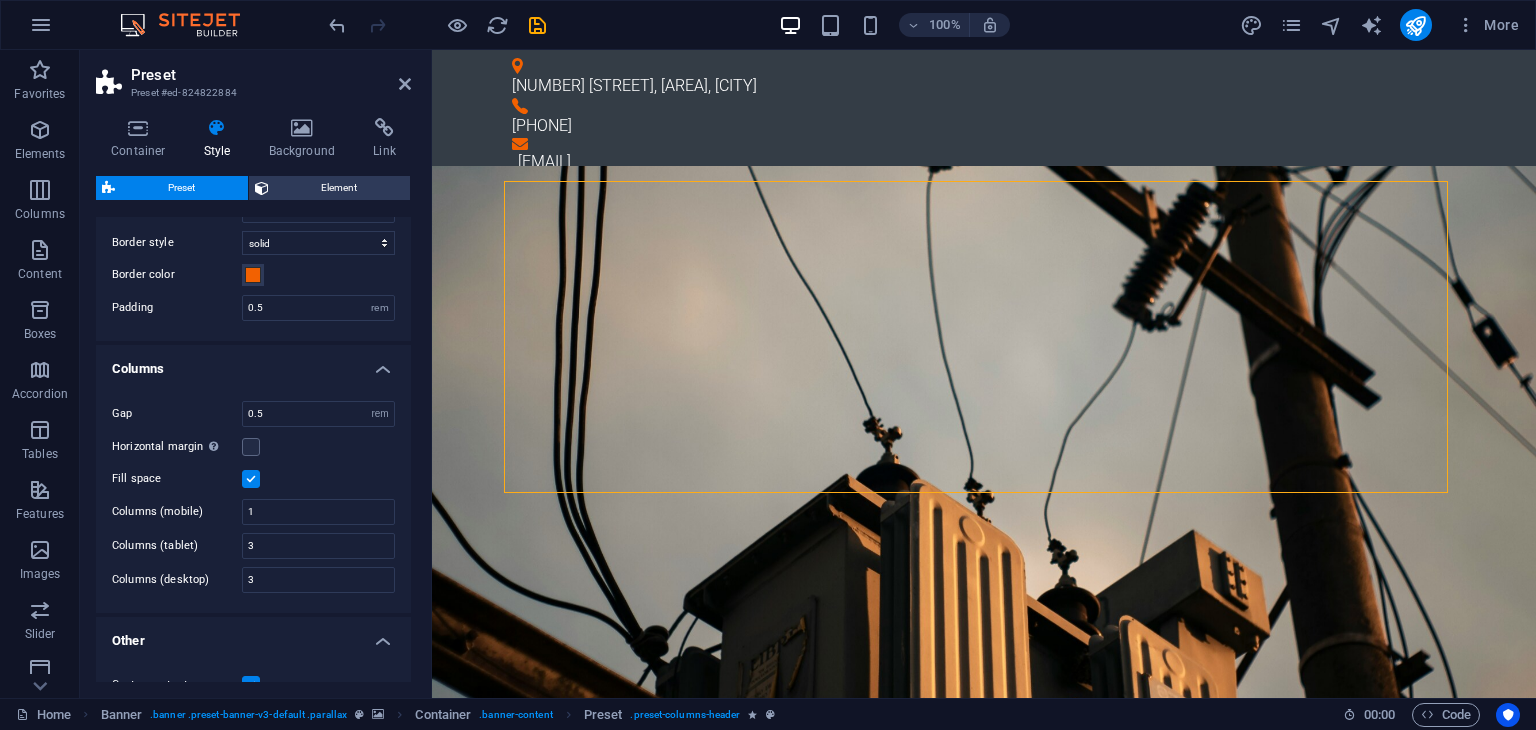 scroll, scrollTop: 0, scrollLeft: 0, axis: both 